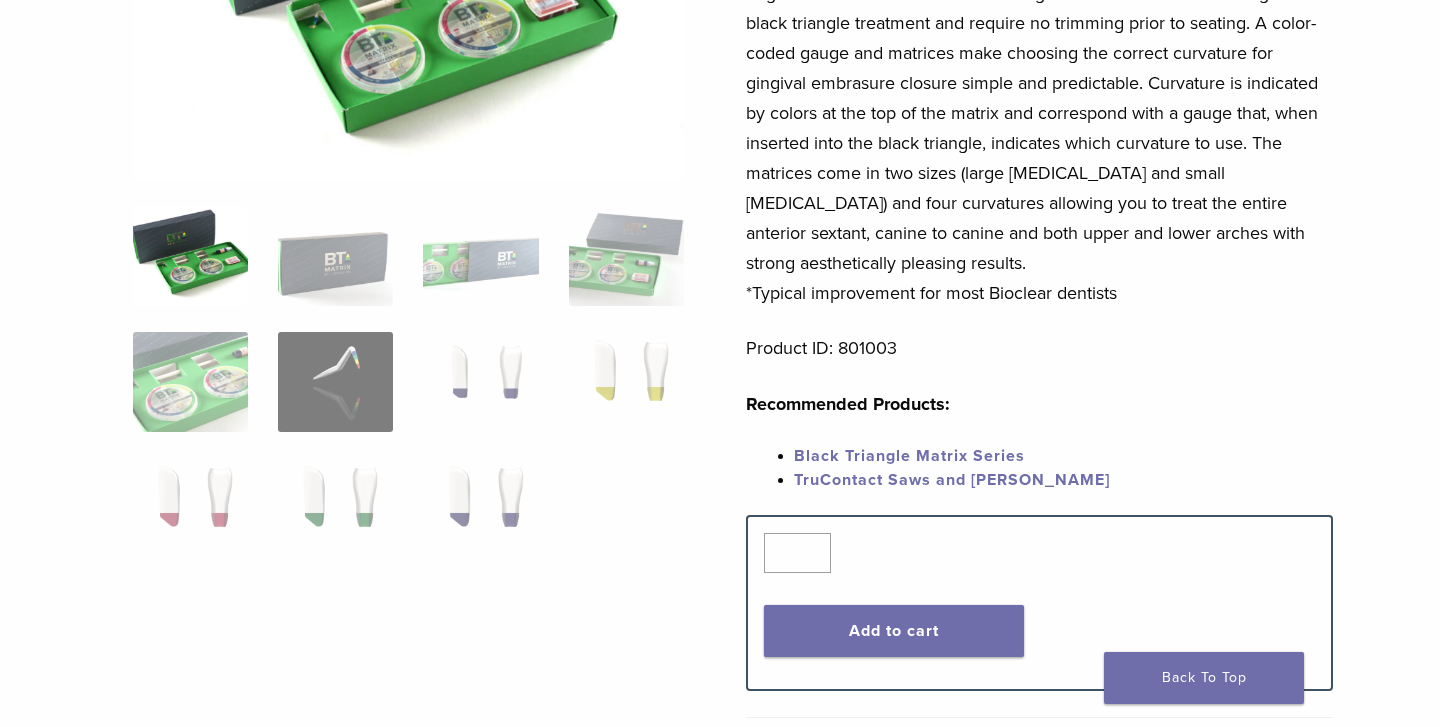 scroll, scrollTop: 385, scrollLeft: 0, axis: vertical 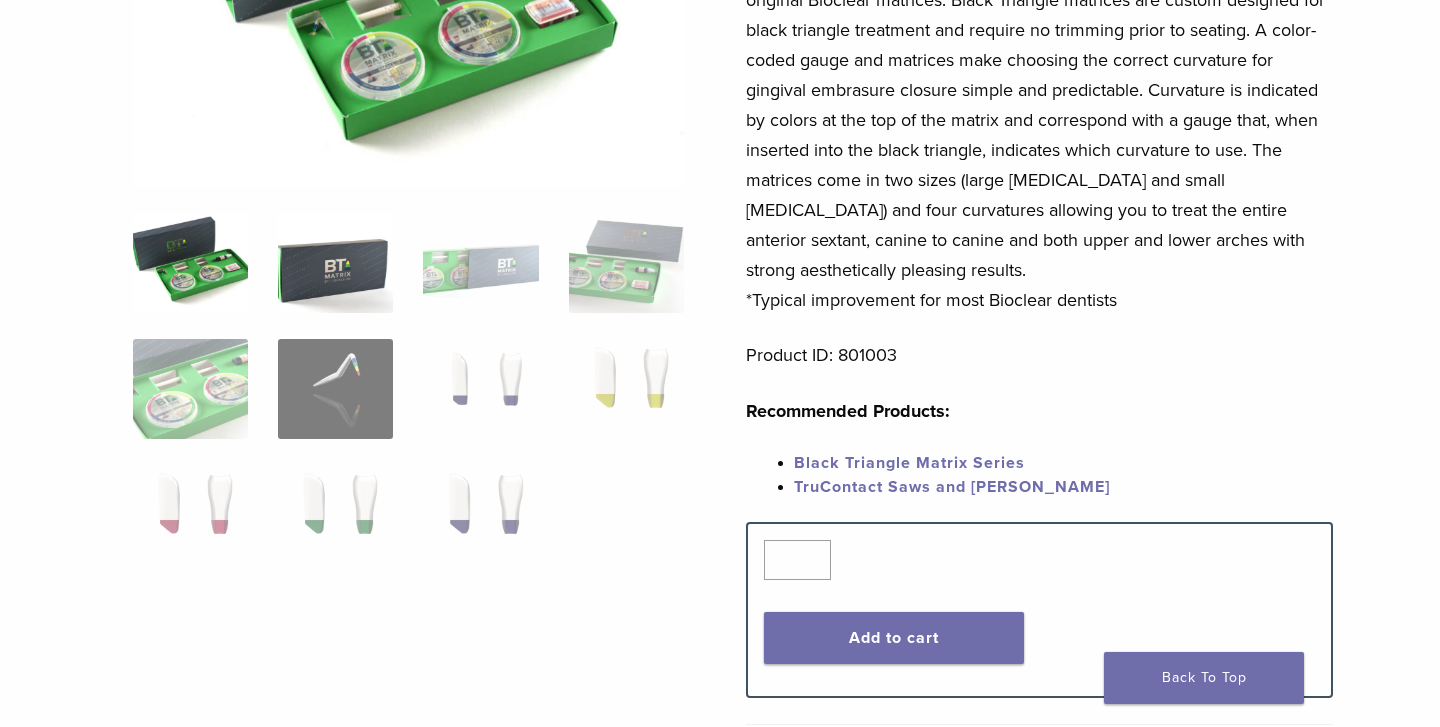 click at bounding box center [335, 263] 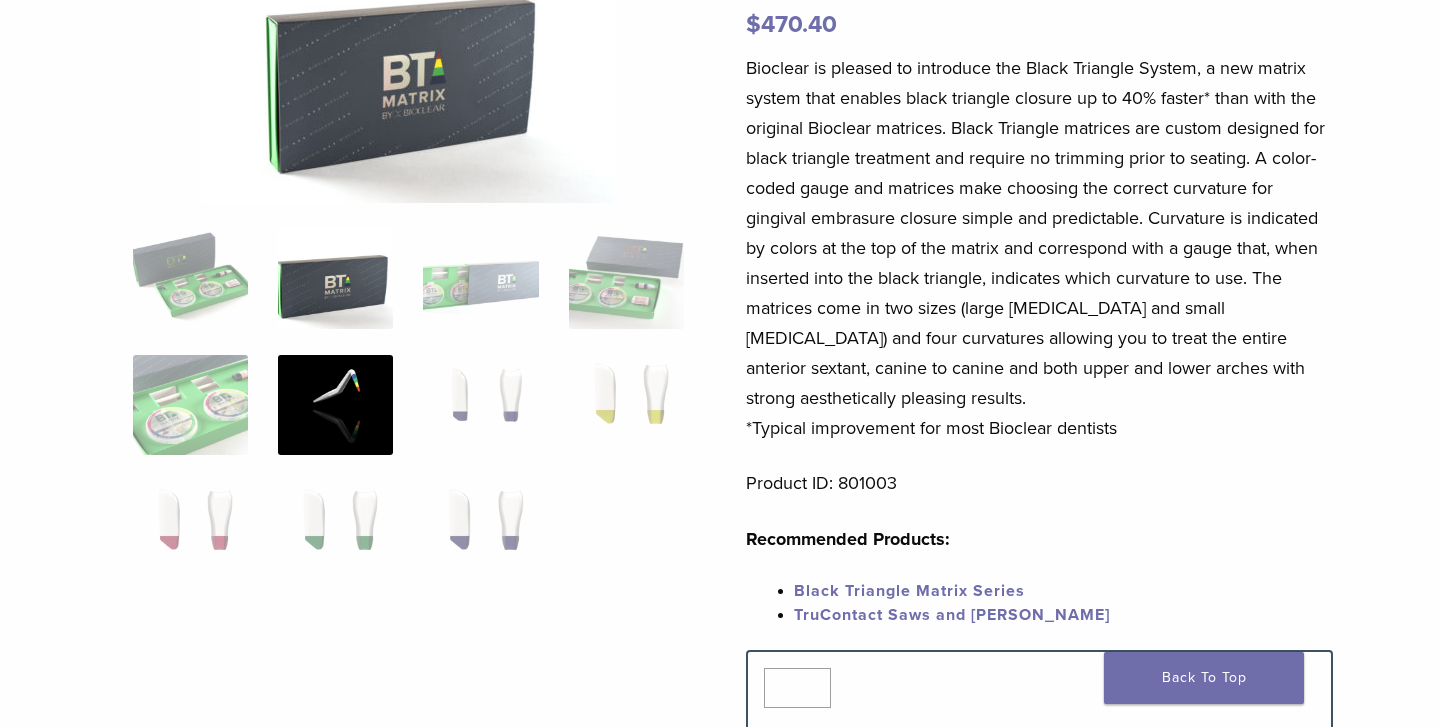 scroll, scrollTop: 233, scrollLeft: 0, axis: vertical 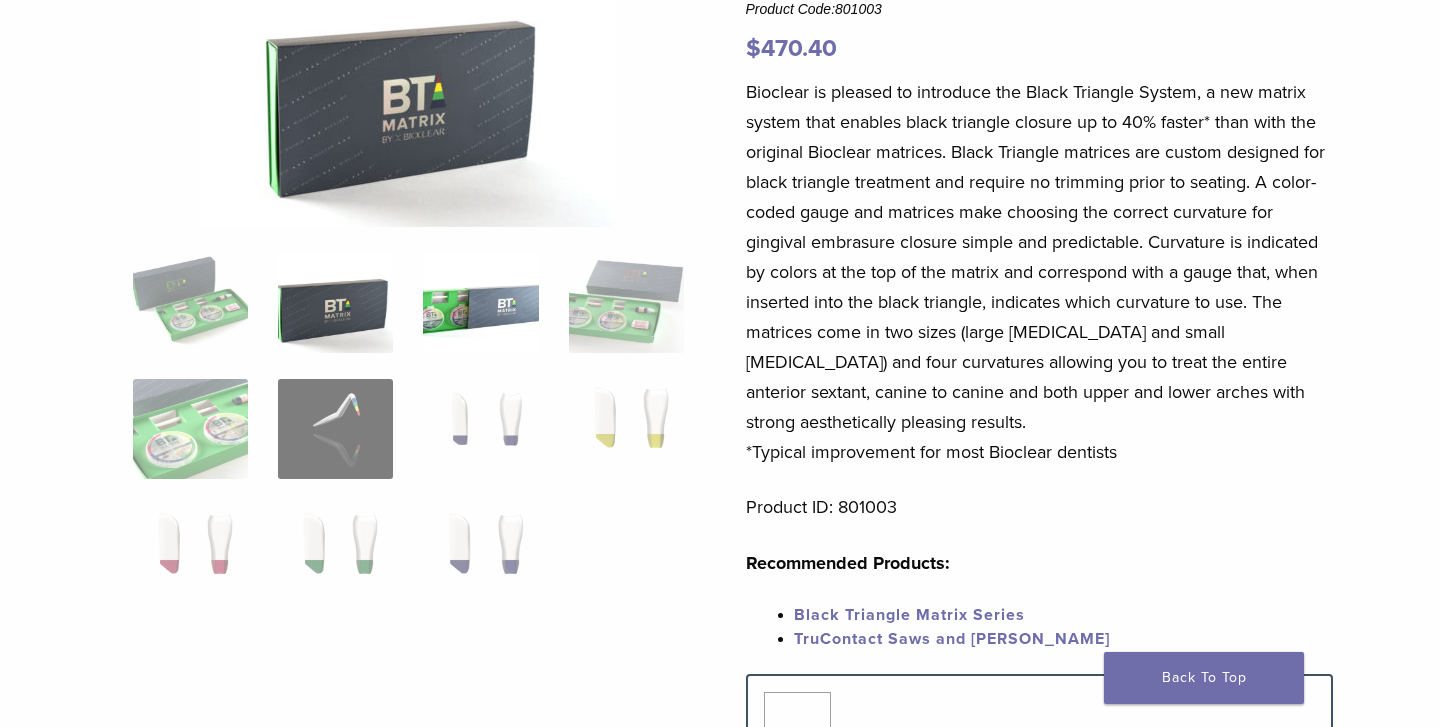 click at bounding box center (480, 303) 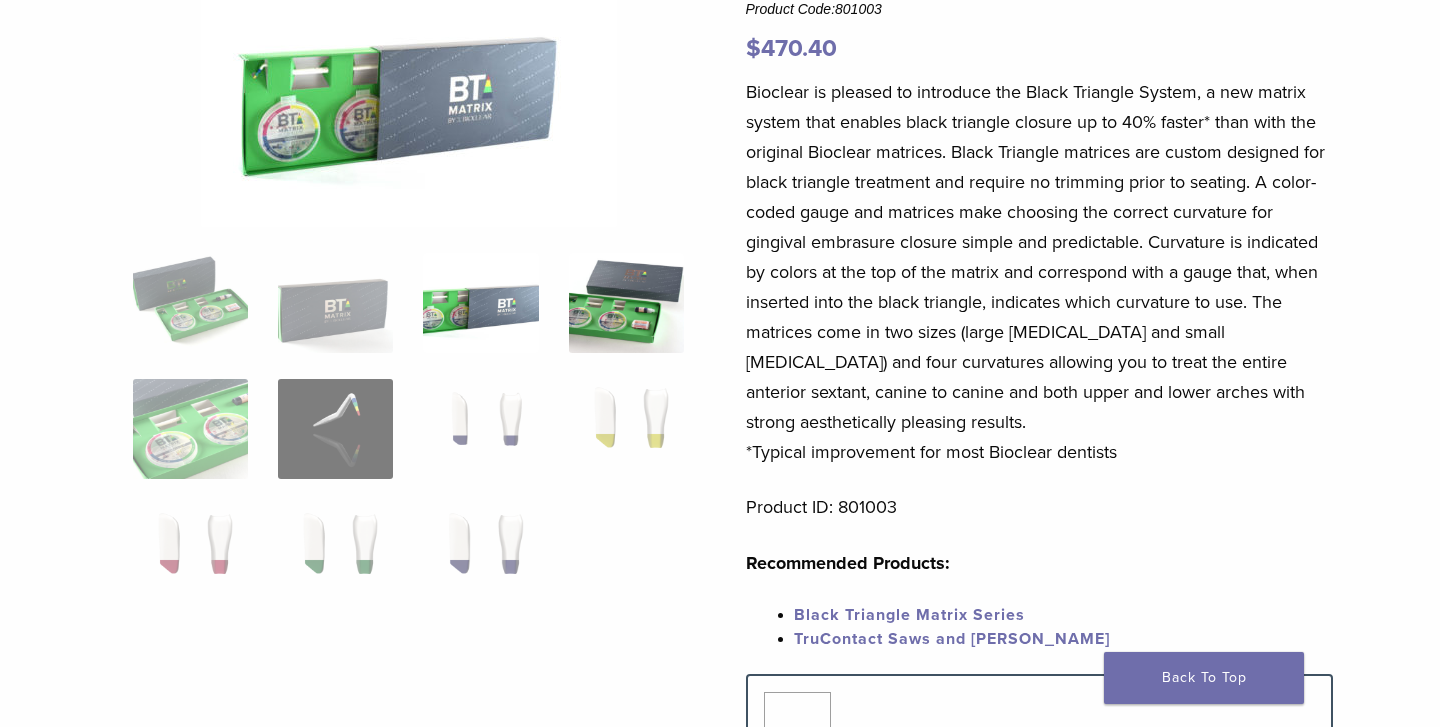 click at bounding box center (626, 303) 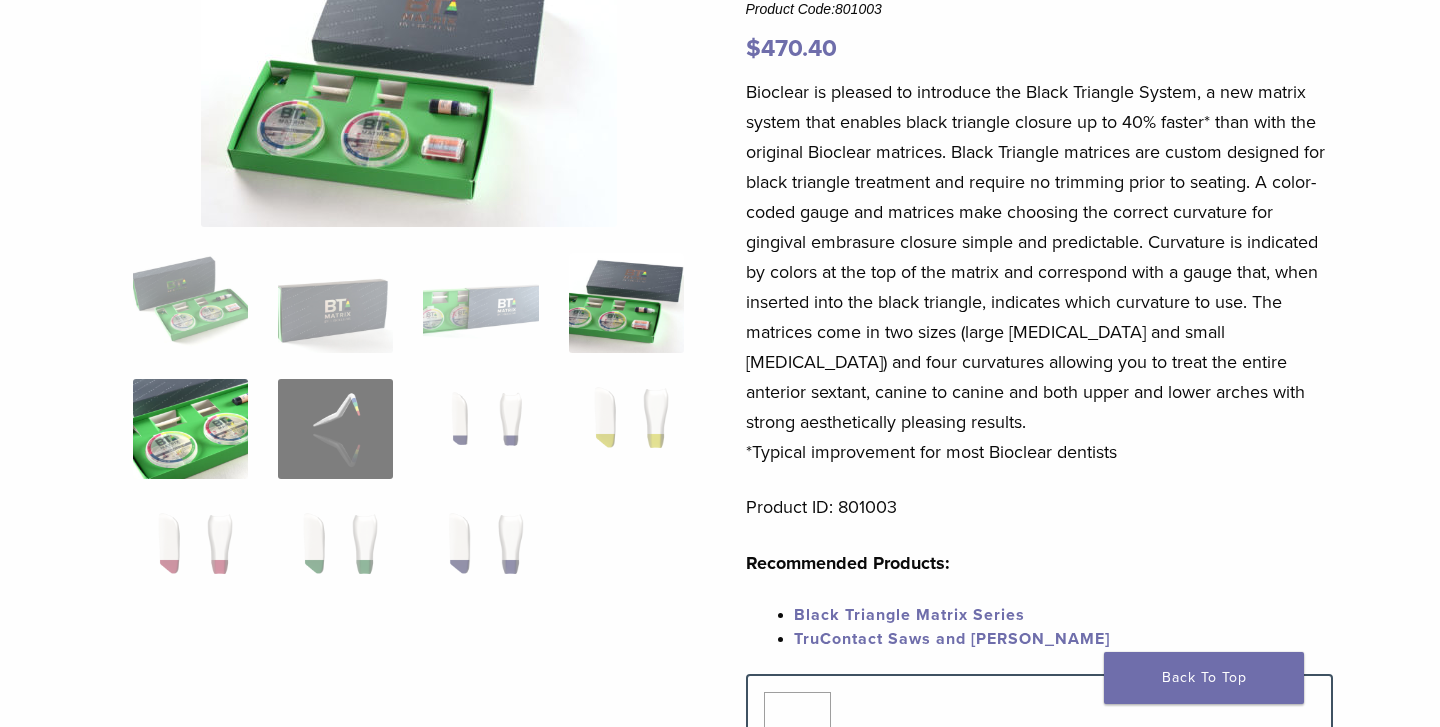 click at bounding box center (190, 429) 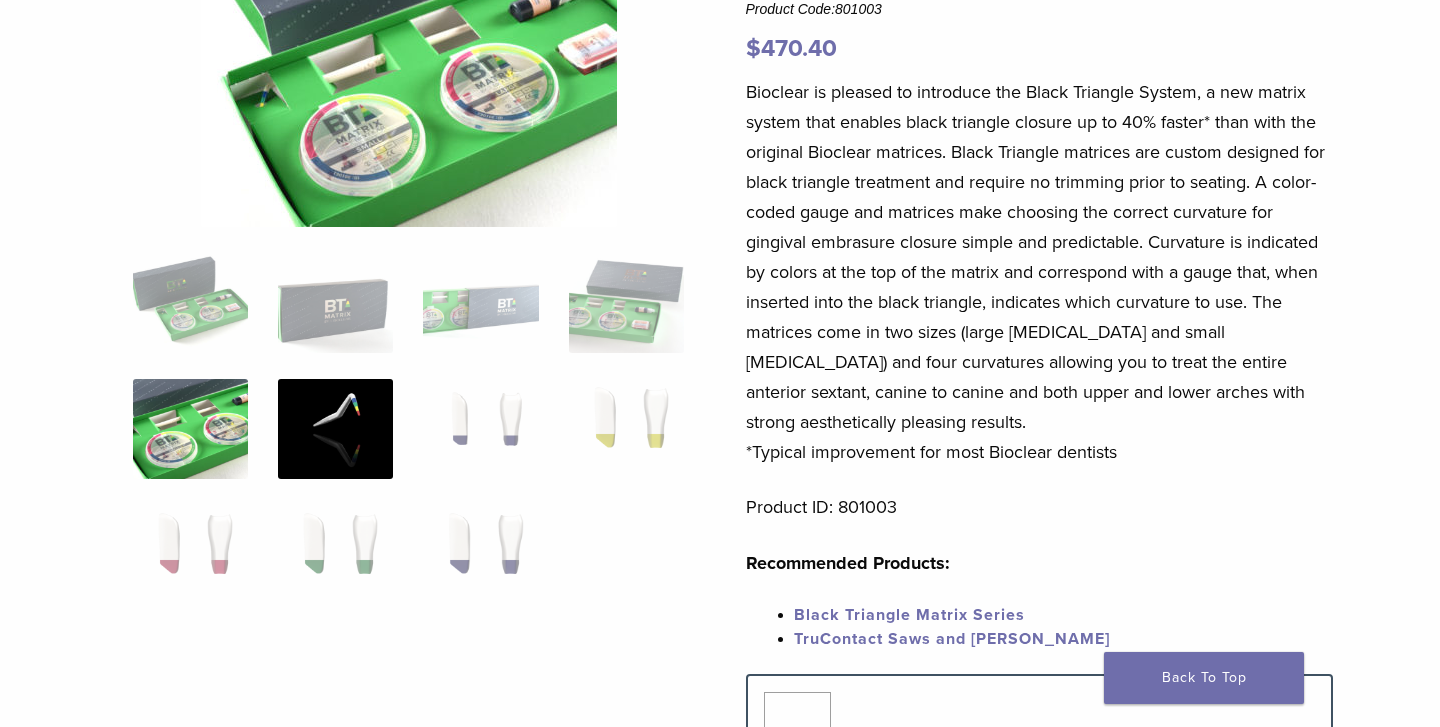 click at bounding box center [335, 429] 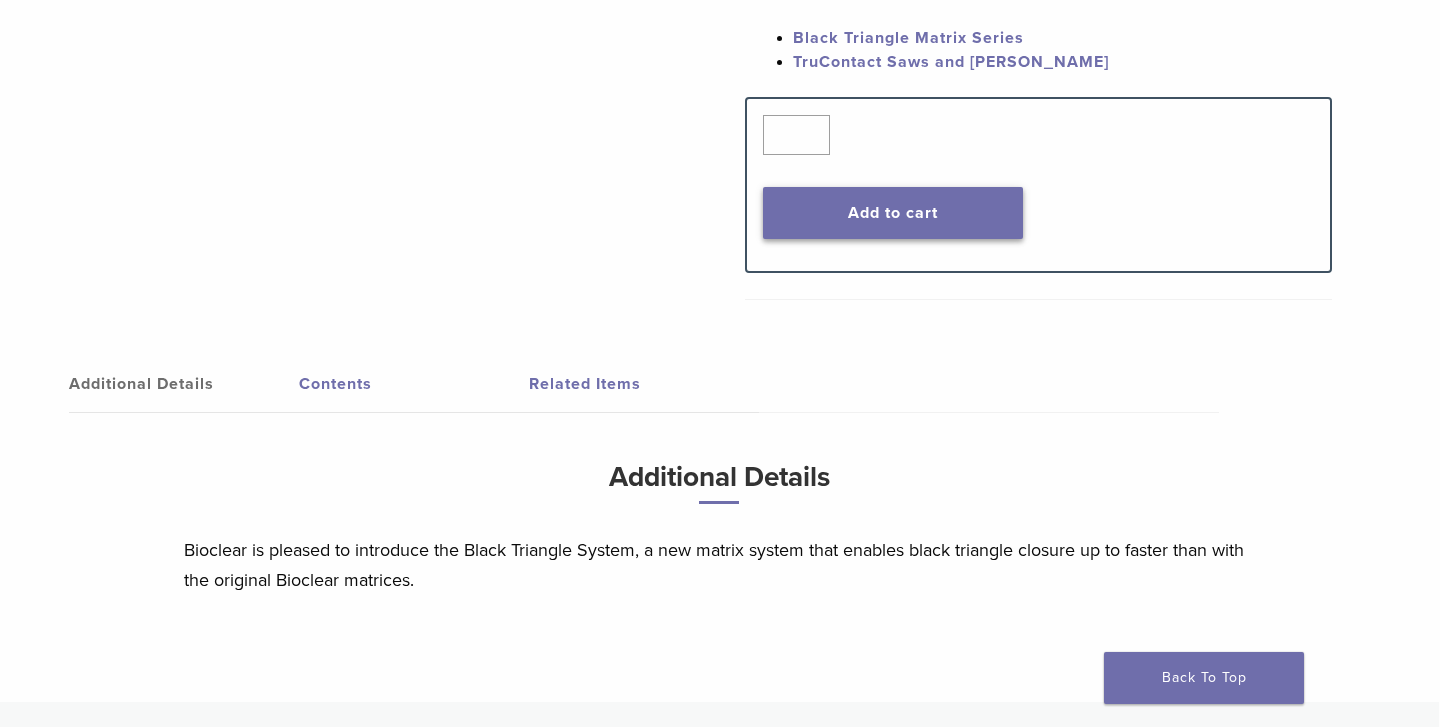 scroll, scrollTop: 795, scrollLeft: 1, axis: both 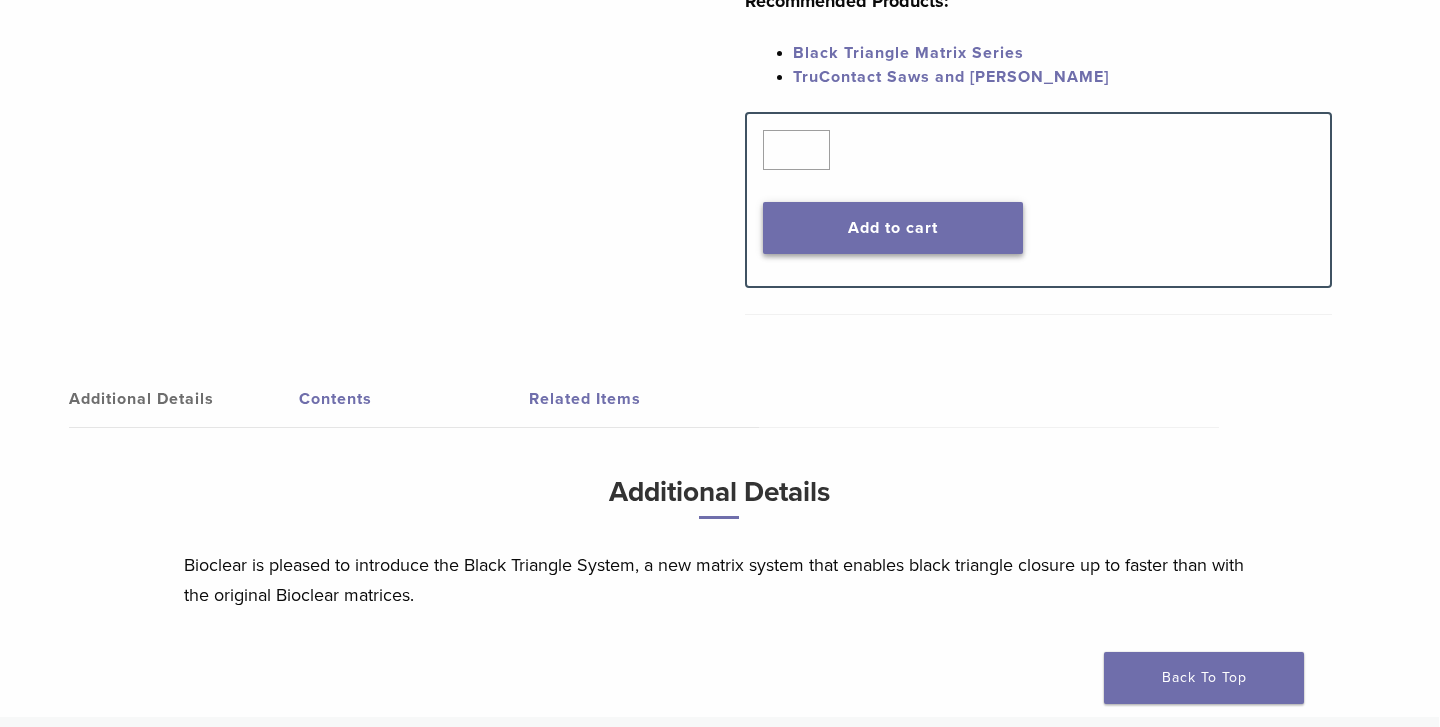 click on "Add to cart" at bounding box center (893, 228) 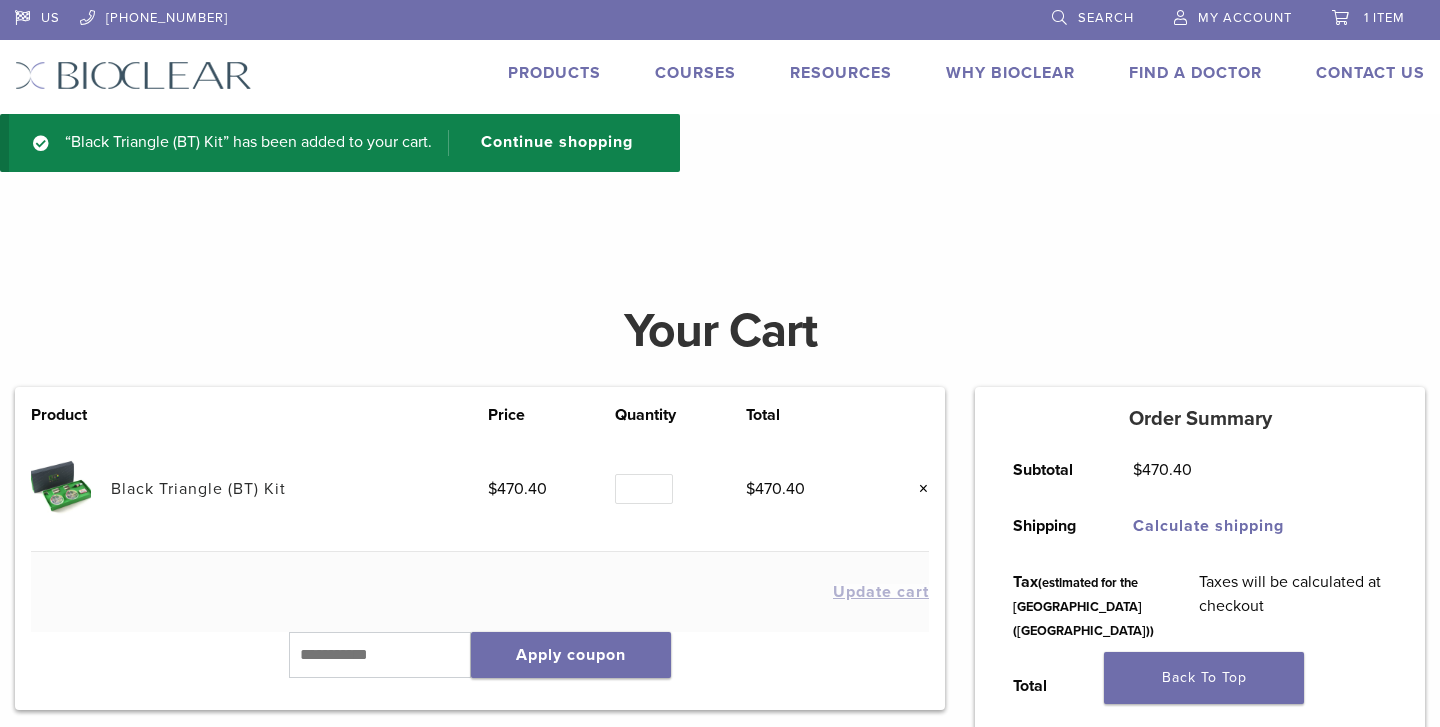 scroll, scrollTop: 0, scrollLeft: 0, axis: both 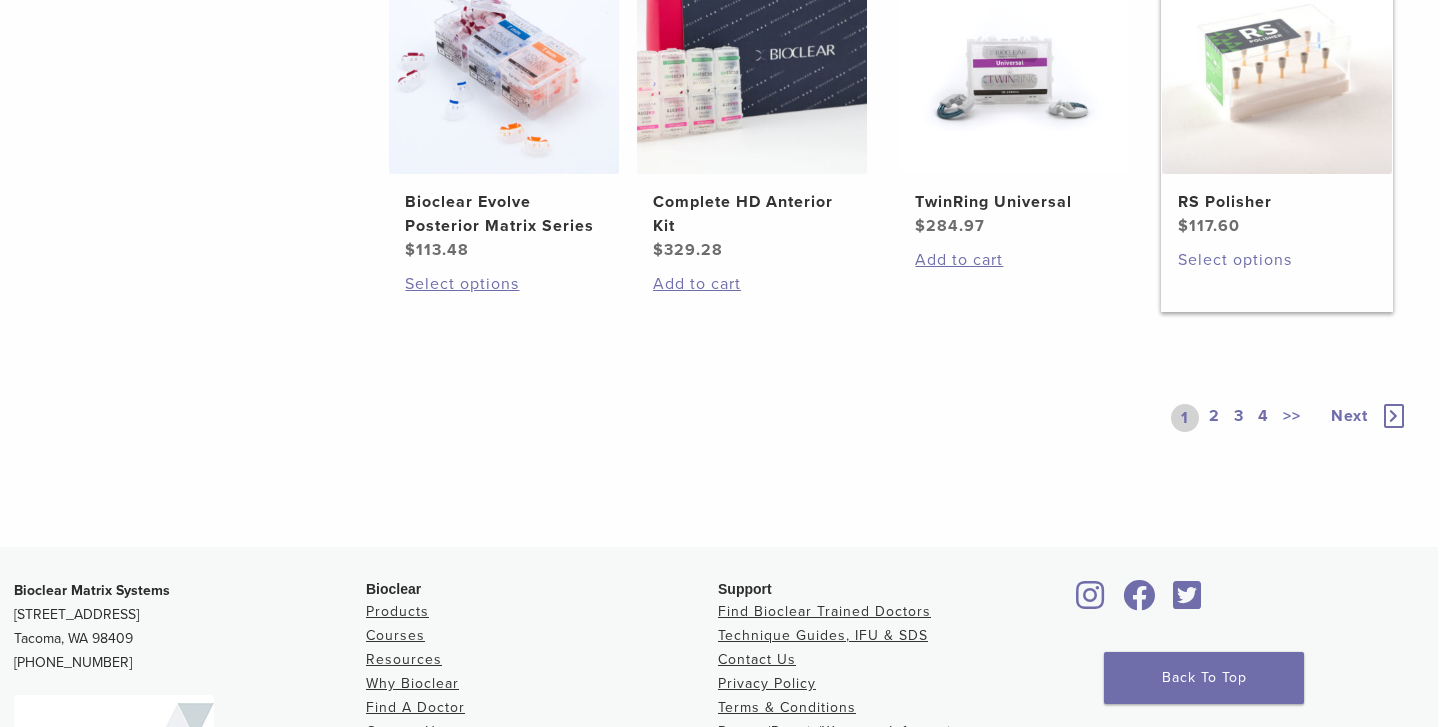 click on "Select options" at bounding box center (1277, 260) 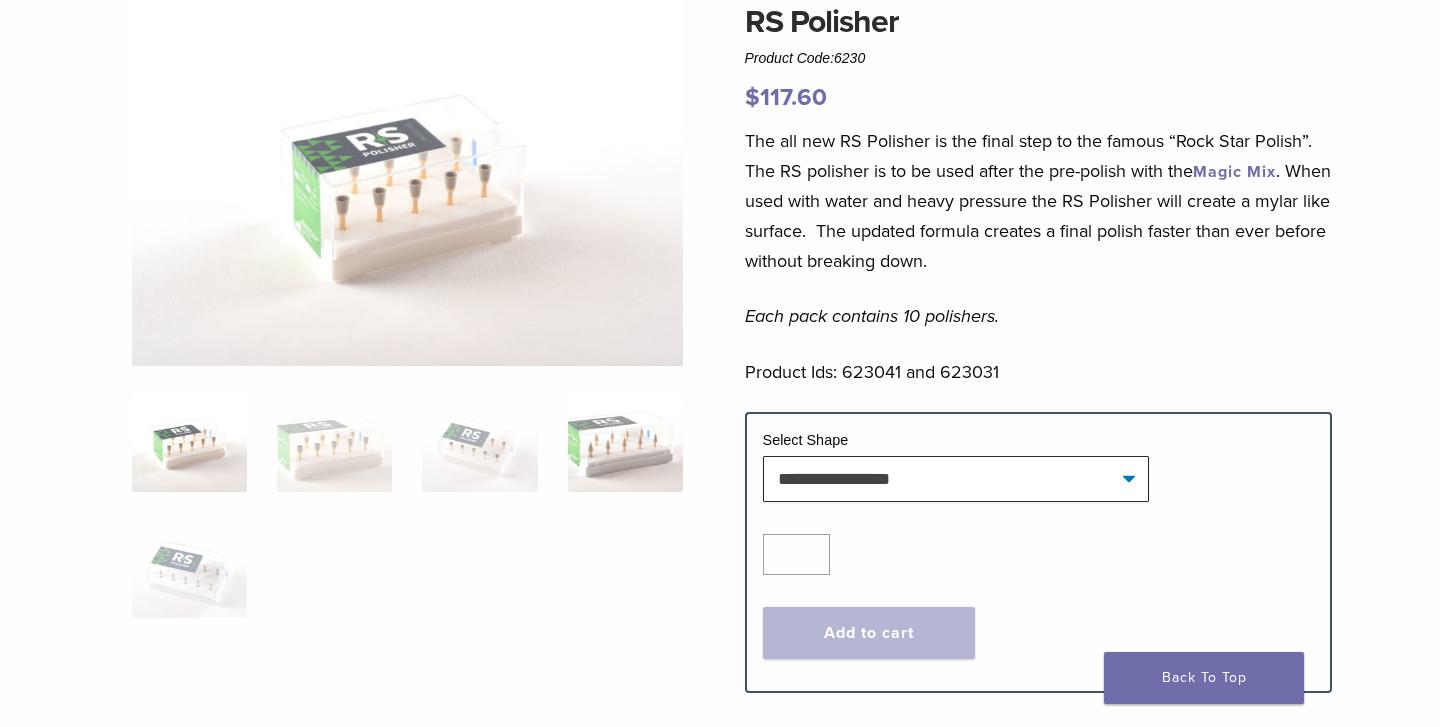 scroll, scrollTop: 185, scrollLeft: 1, axis: both 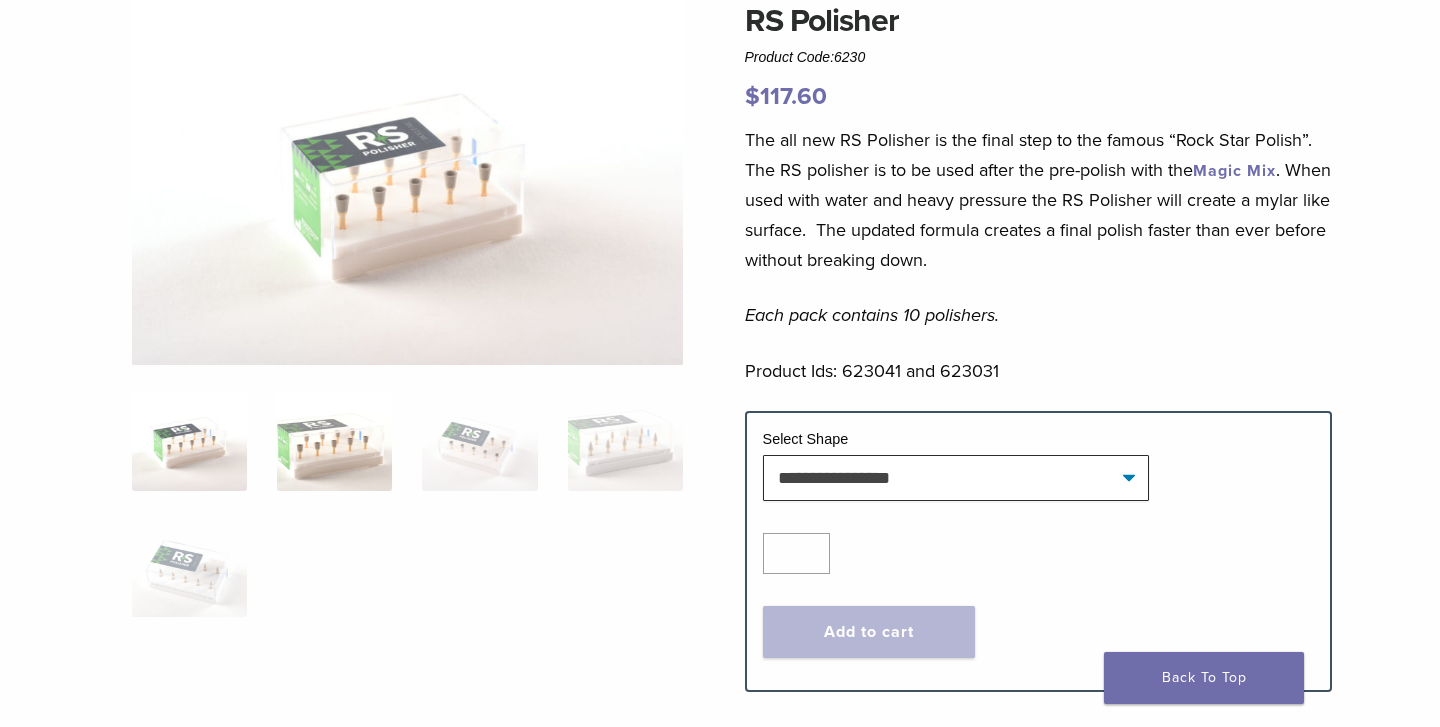 click at bounding box center [334, 441] 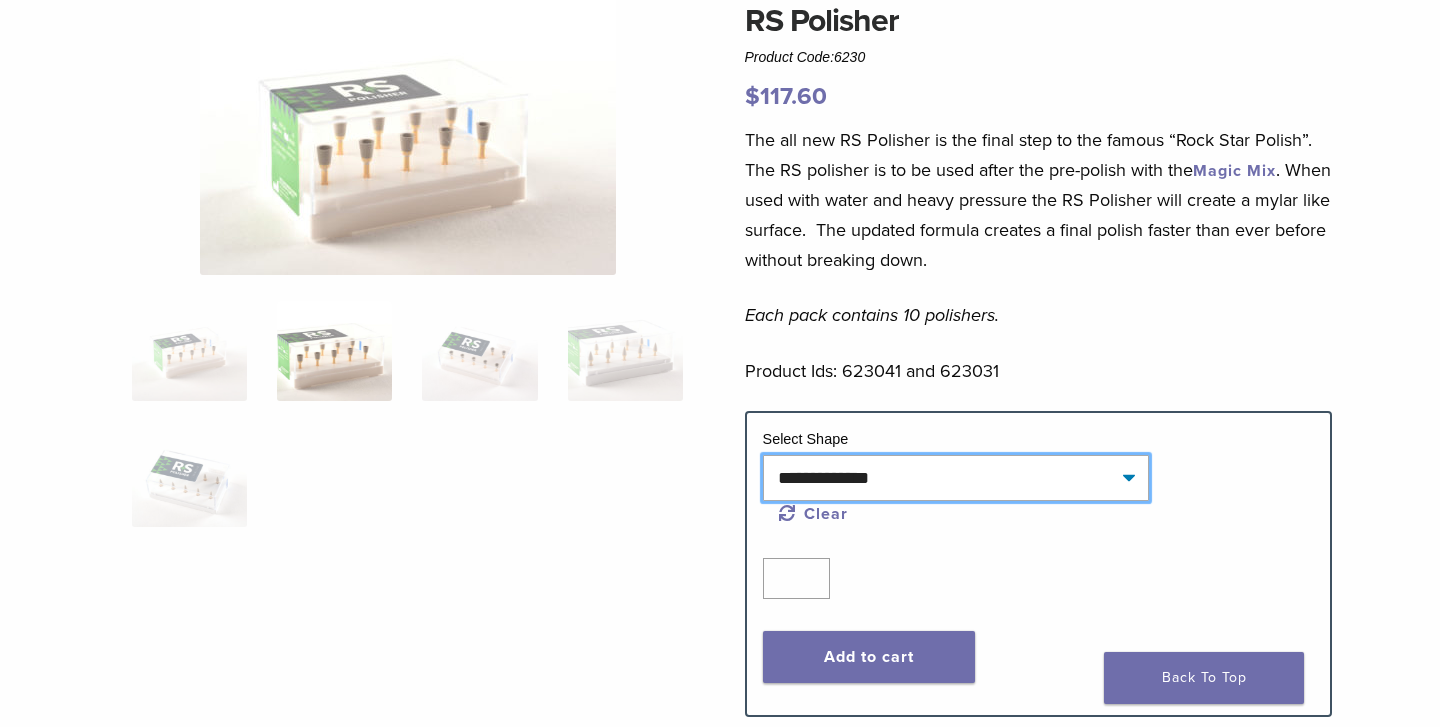select on "*****" 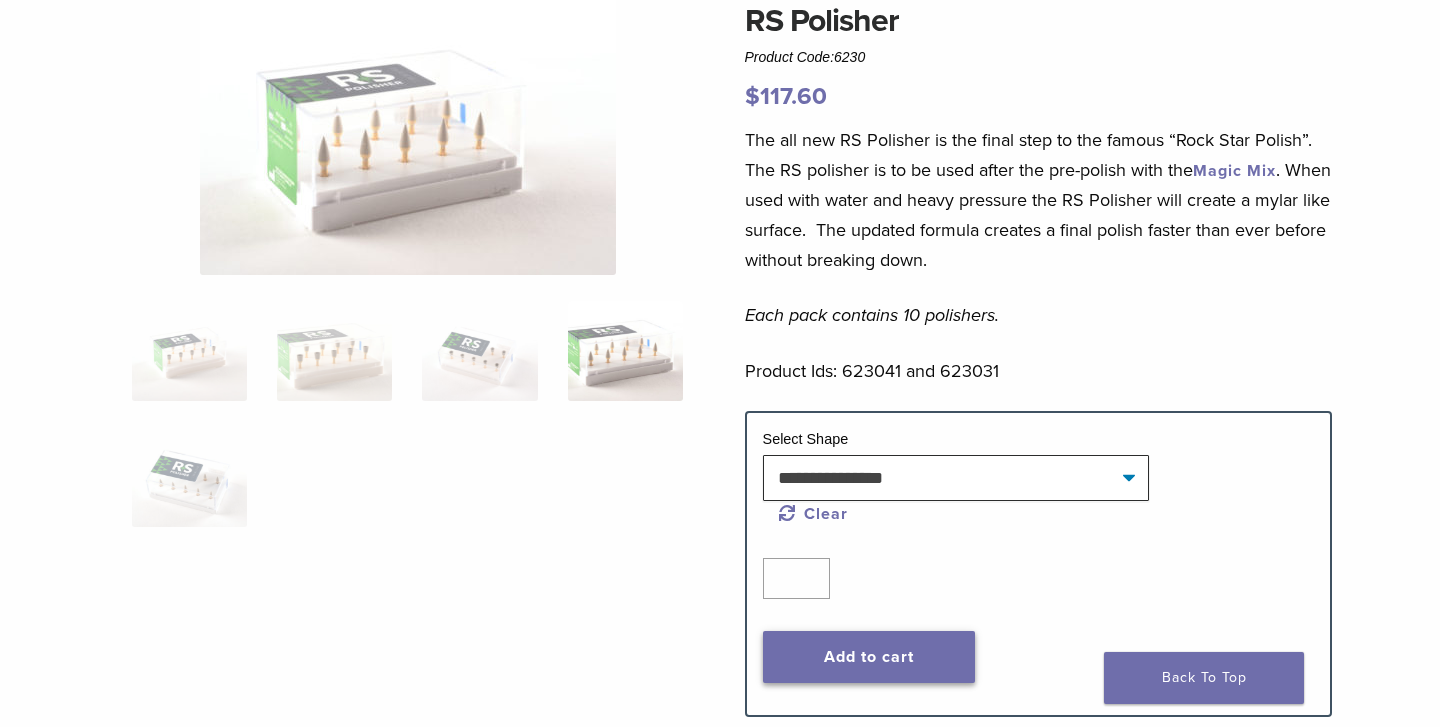 click on "Add to cart" at bounding box center (869, 657) 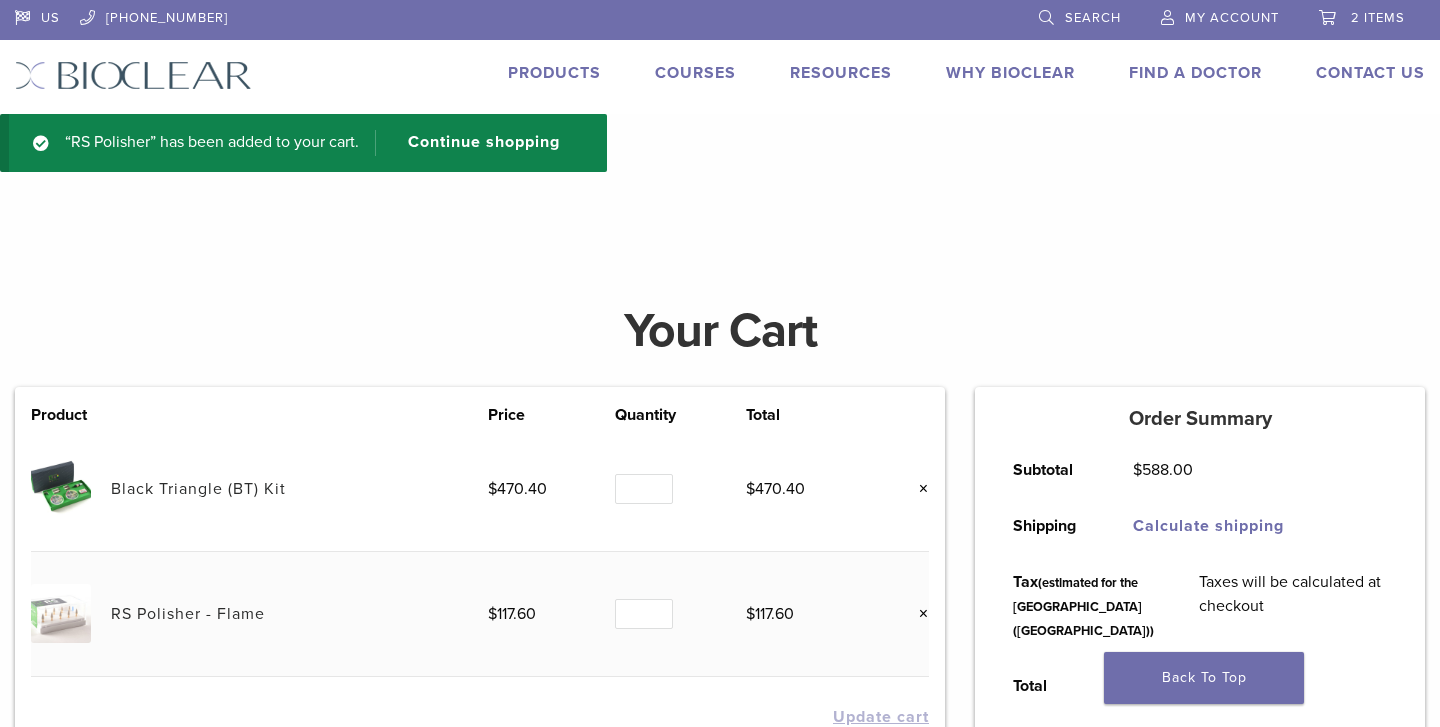 scroll, scrollTop: 0, scrollLeft: 0, axis: both 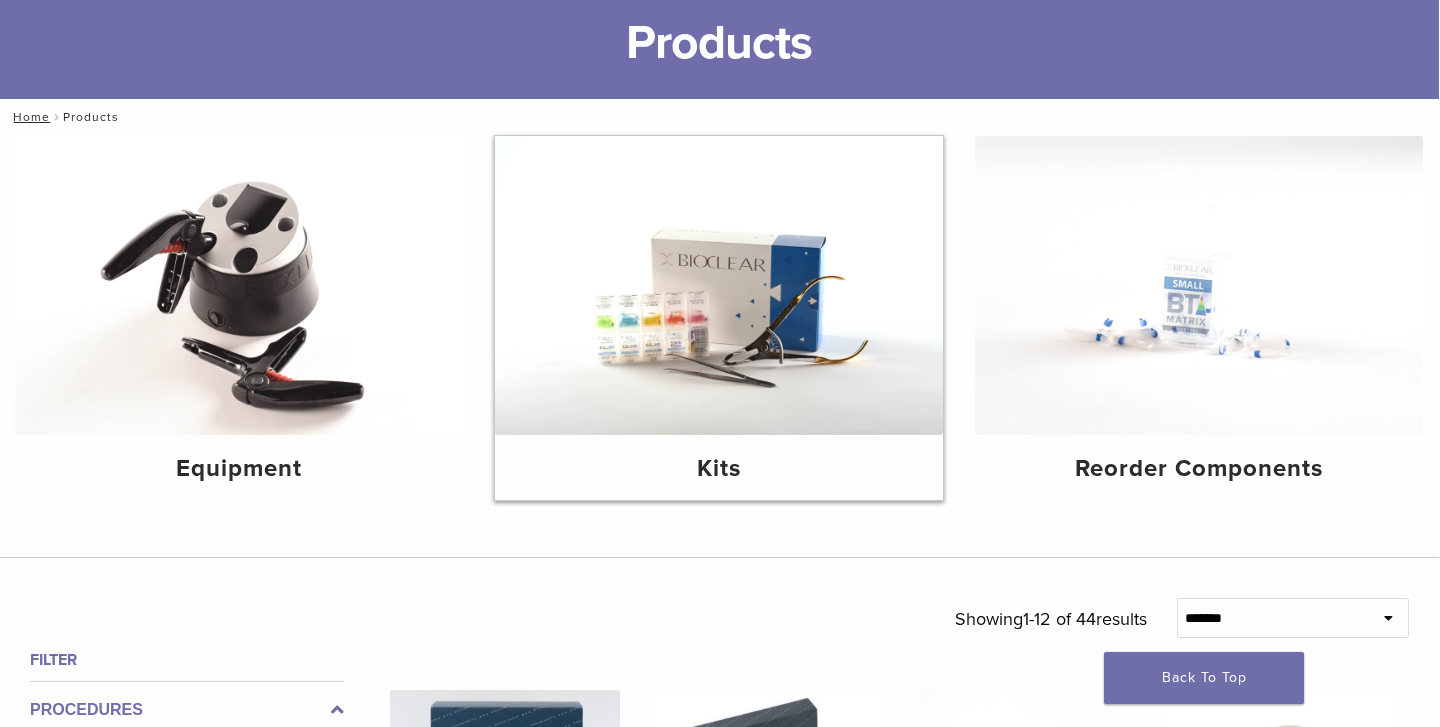 click on "Kits" at bounding box center (719, 469) 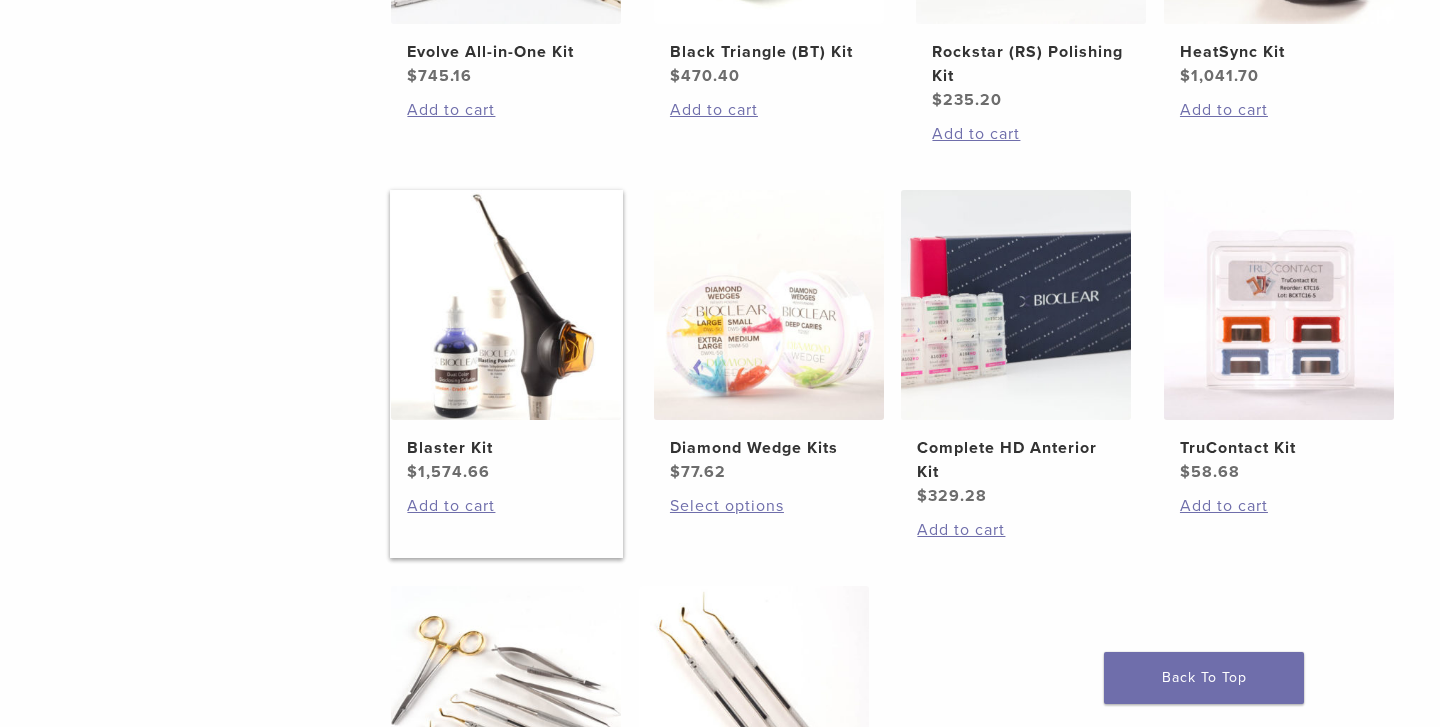 scroll, scrollTop: 672, scrollLeft: 3, axis: both 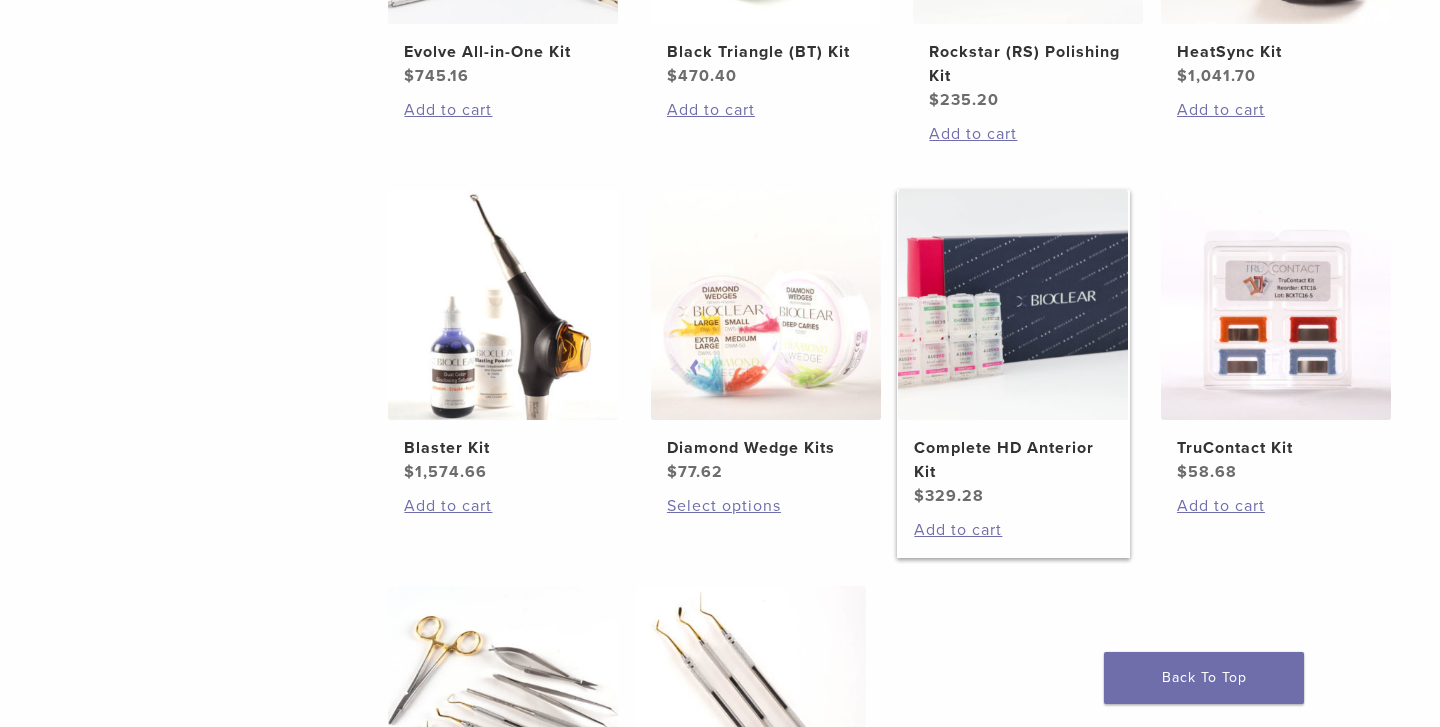 click at bounding box center (1013, 305) 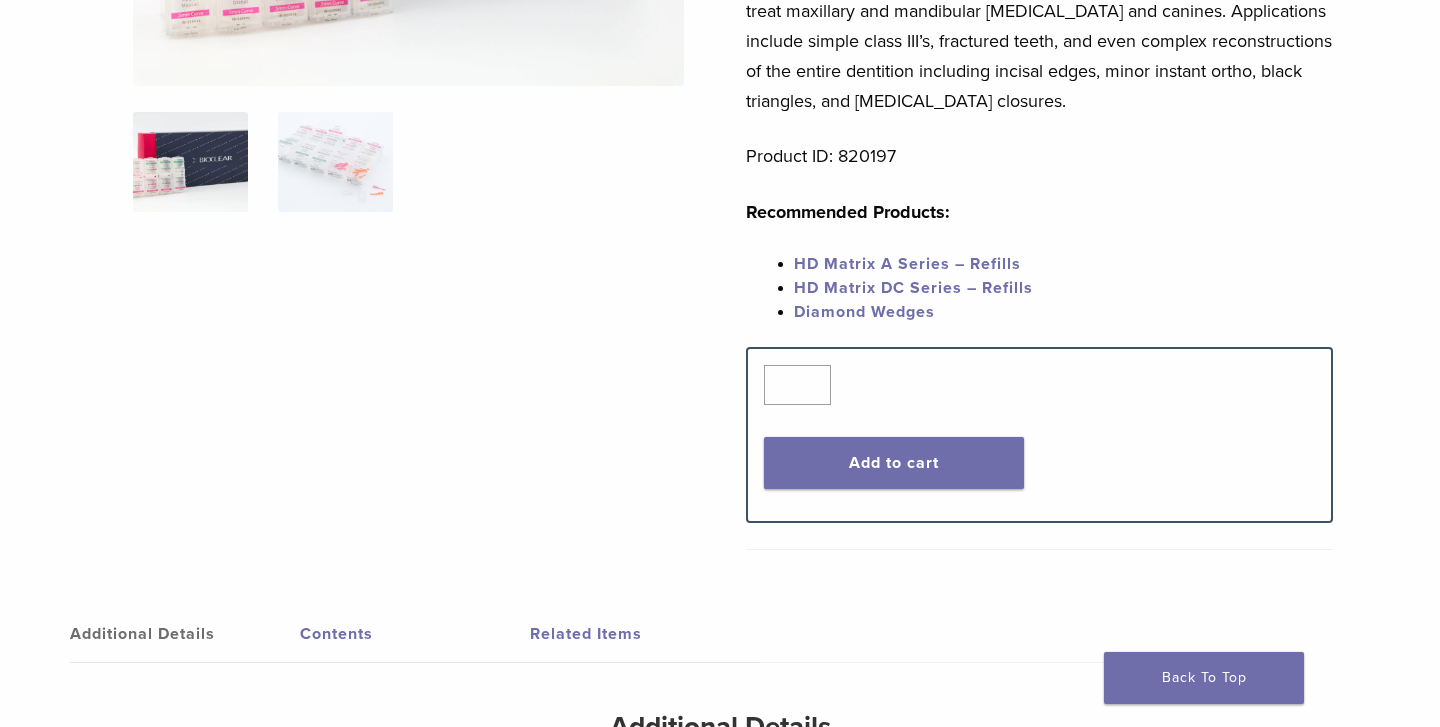 scroll, scrollTop: 464, scrollLeft: 5, axis: both 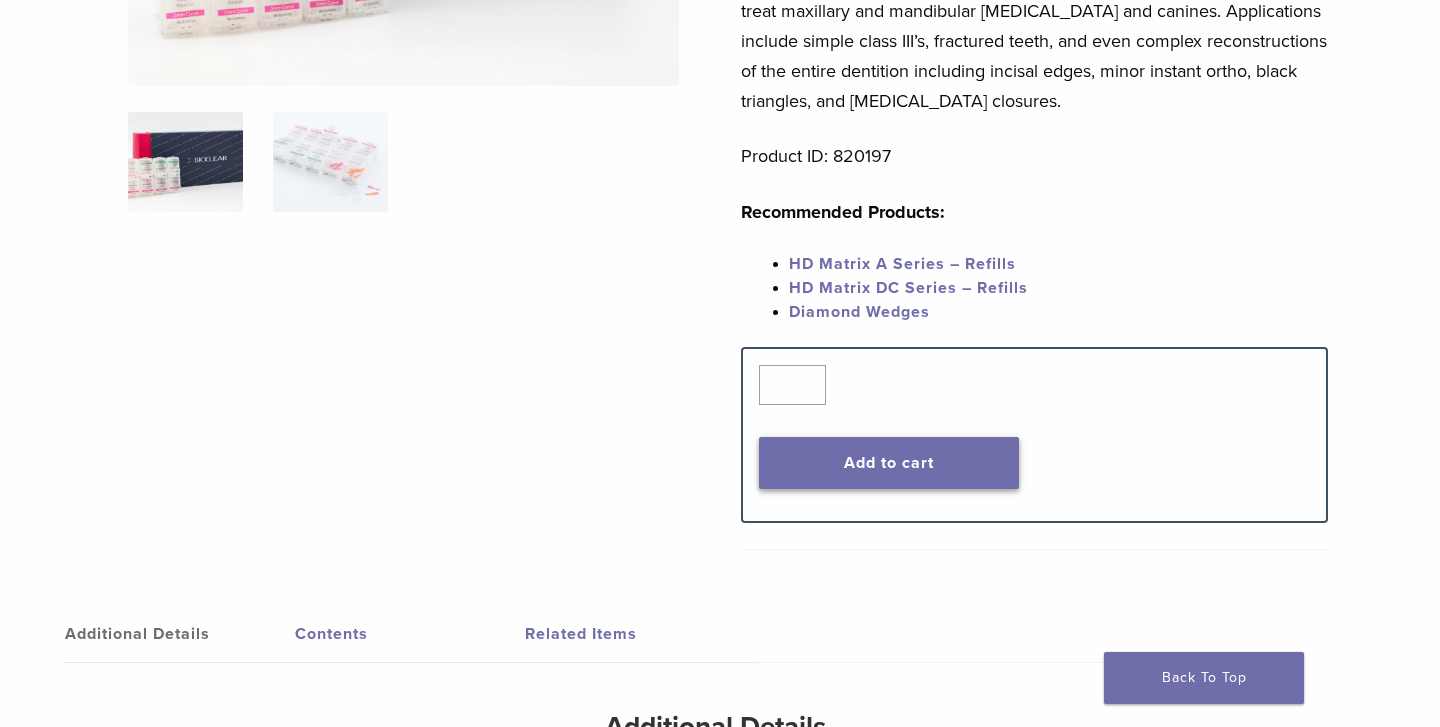 click on "Add to cart" at bounding box center [889, 463] 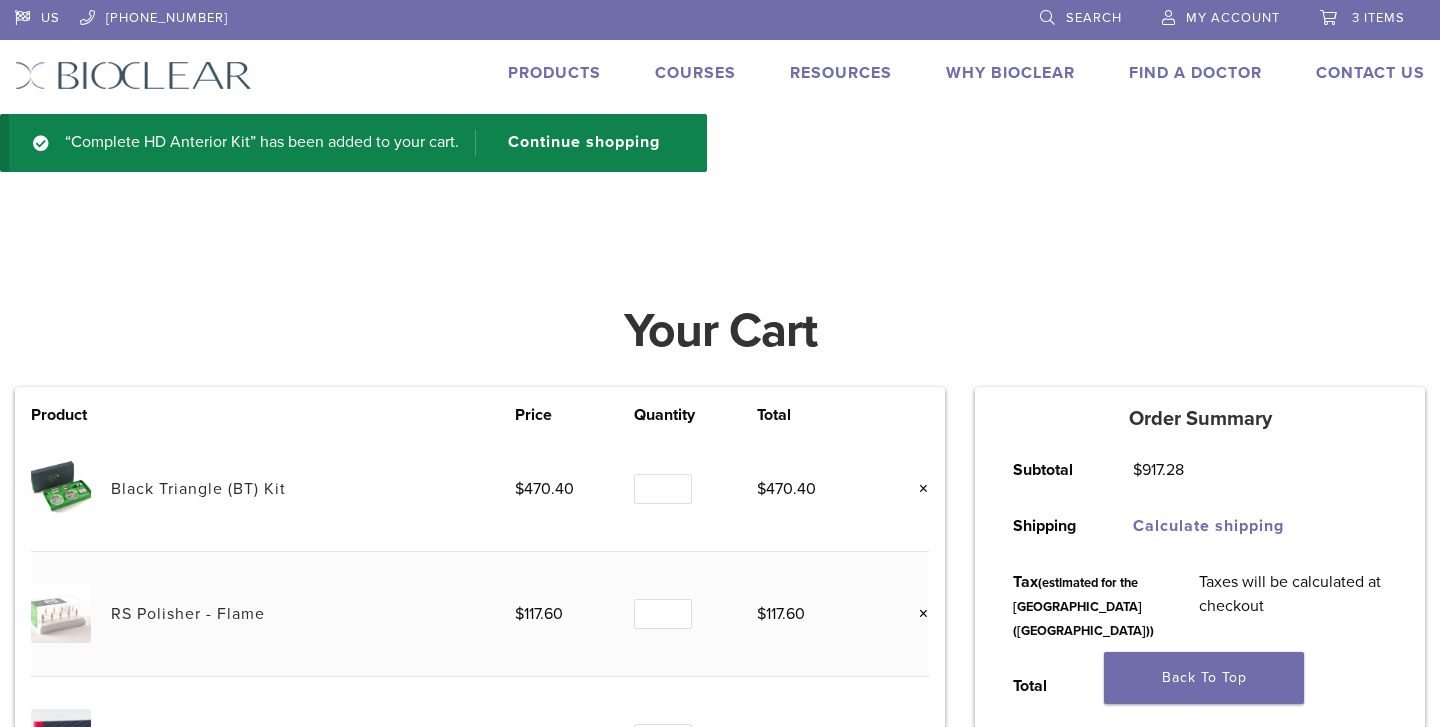 scroll, scrollTop: 0, scrollLeft: 0, axis: both 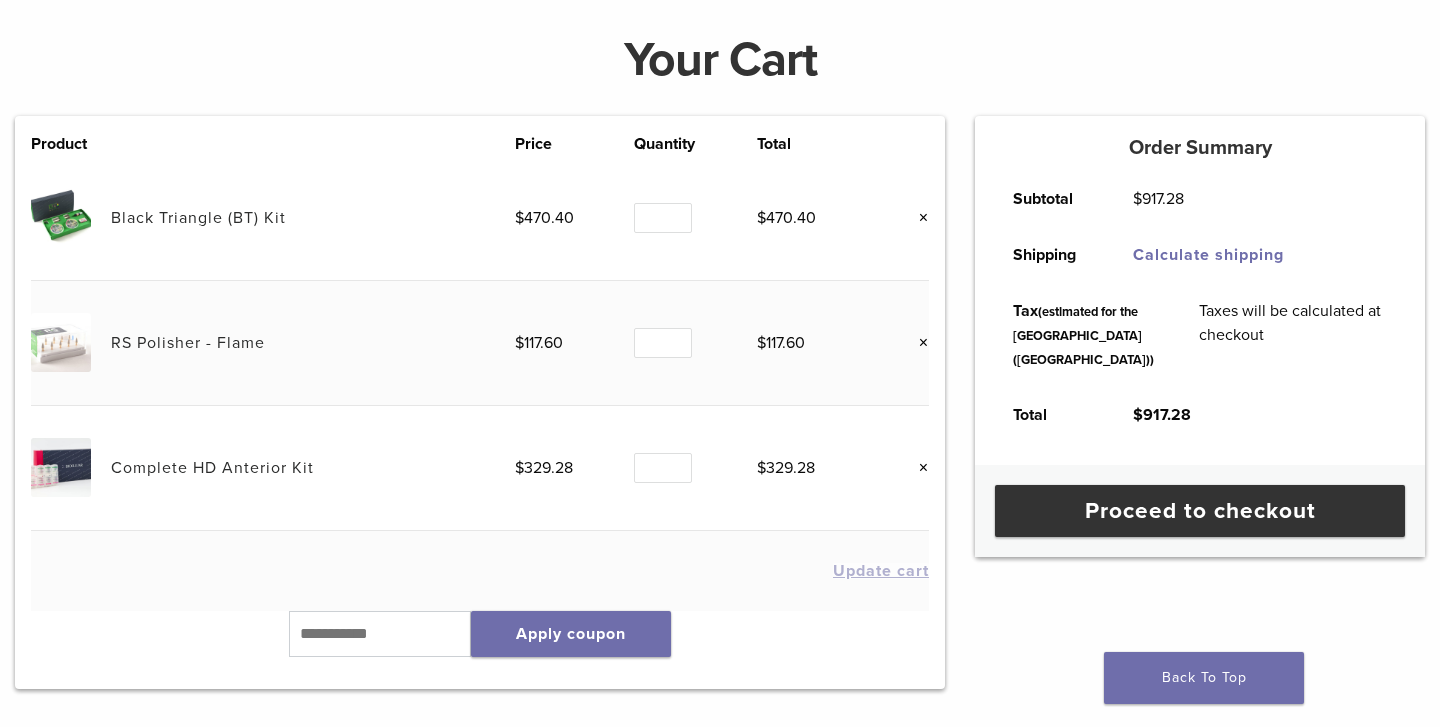 click on "×" at bounding box center (916, 218) 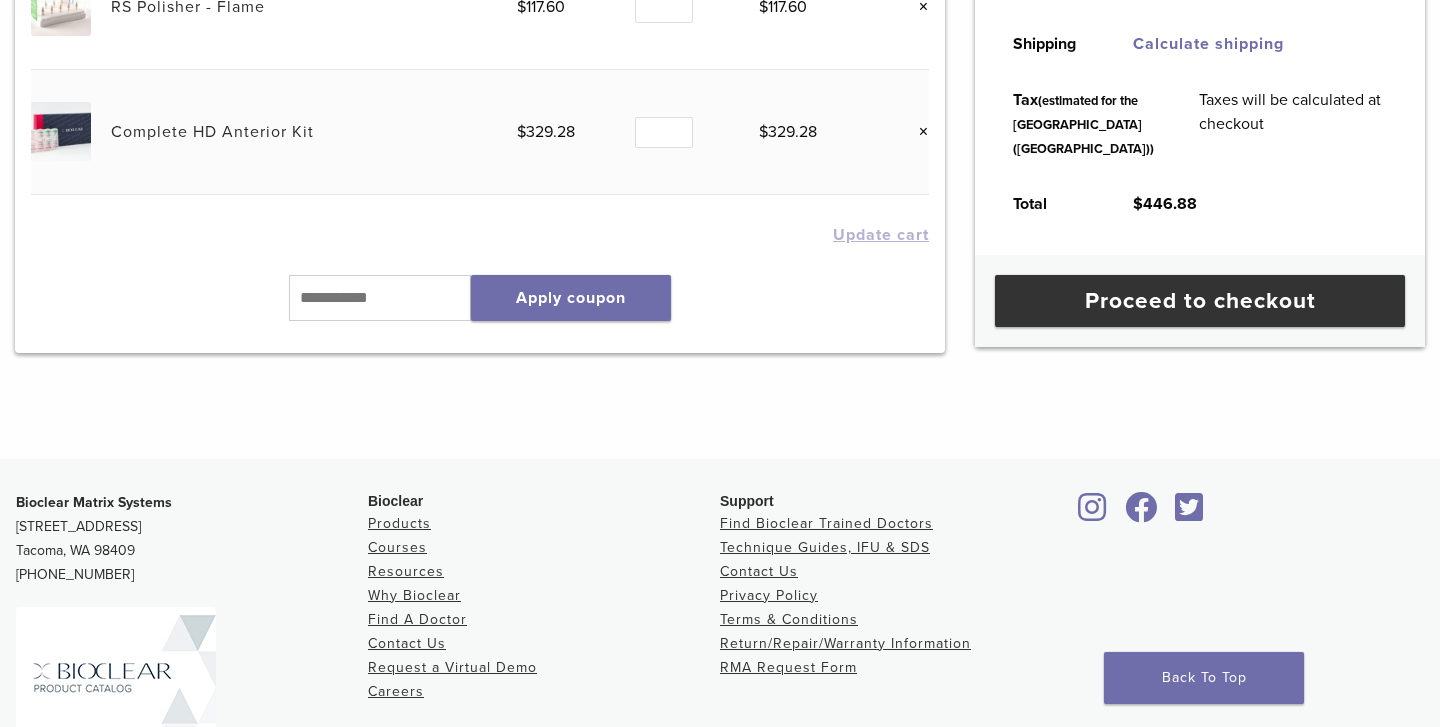 scroll, scrollTop: 490, scrollLeft: 0, axis: vertical 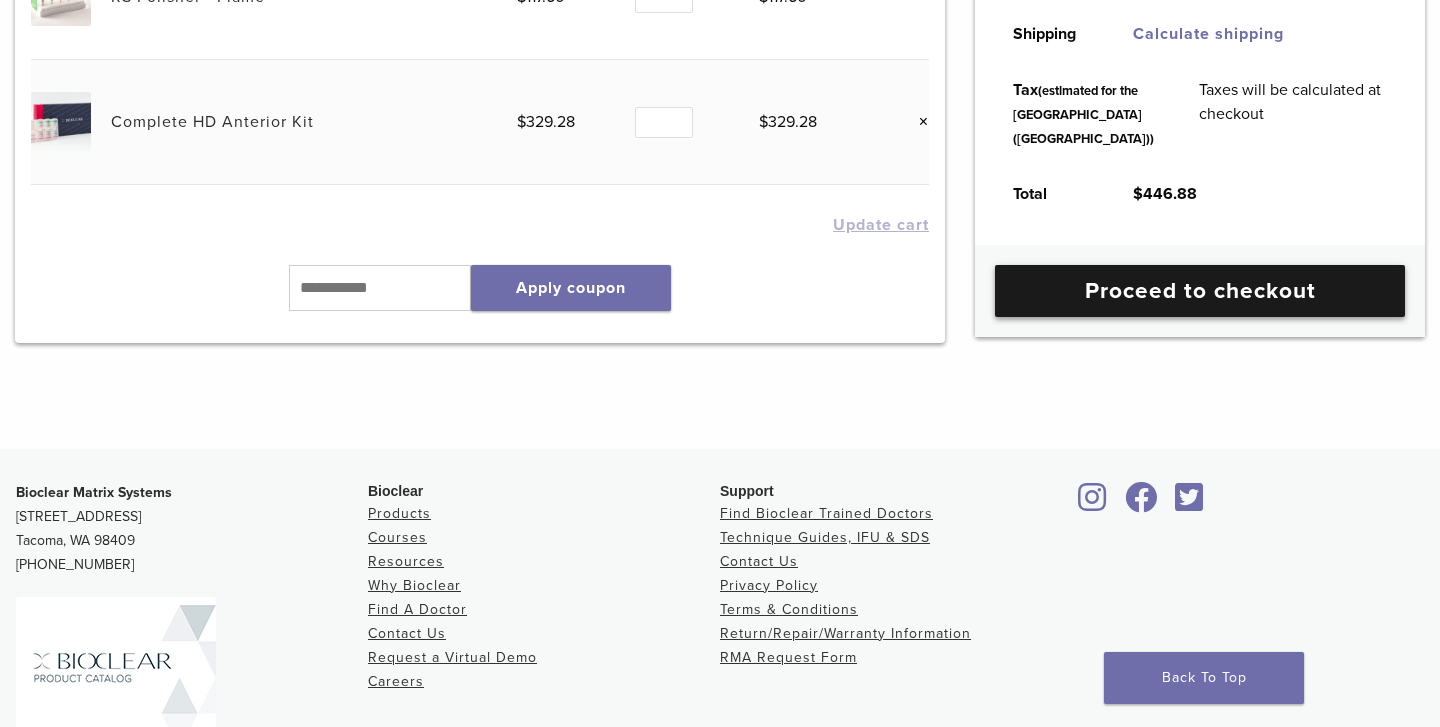 click on "Proceed to checkout" at bounding box center (1200, 291) 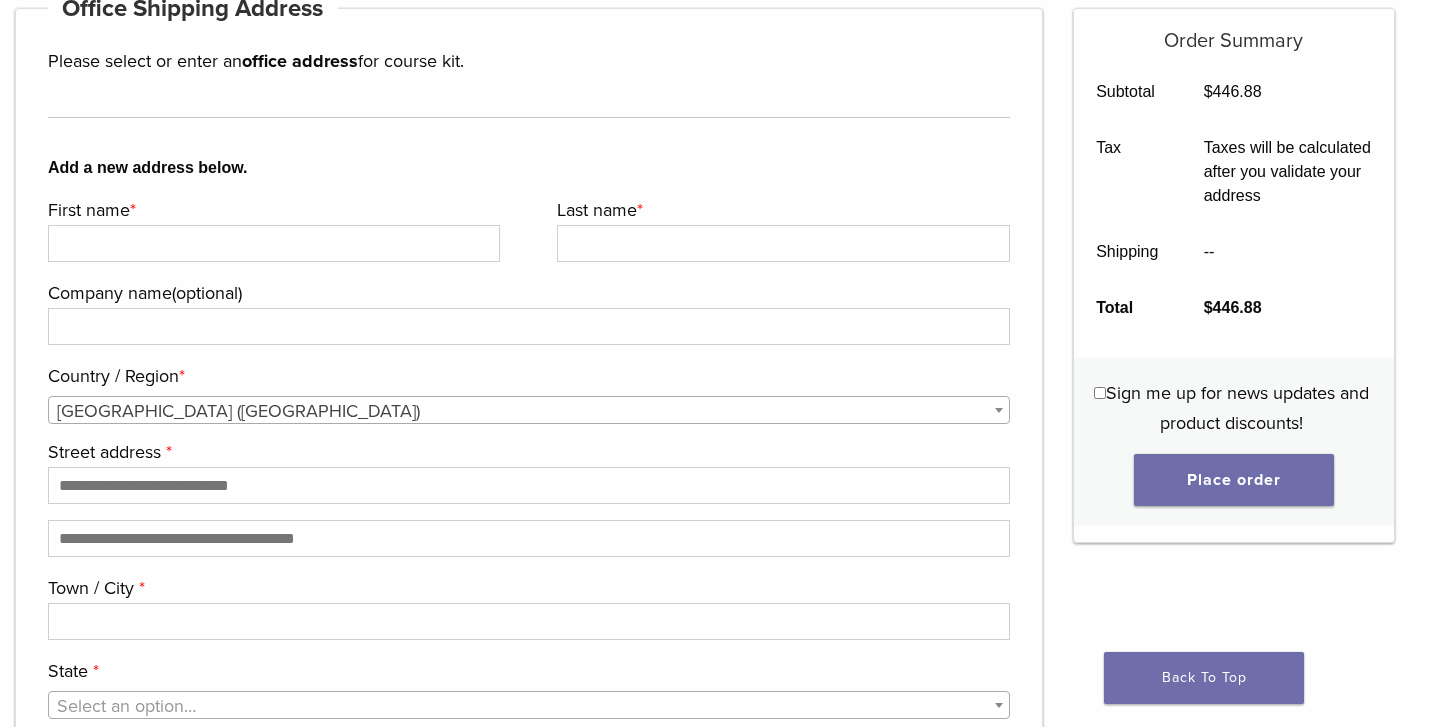 scroll, scrollTop: 352, scrollLeft: 0, axis: vertical 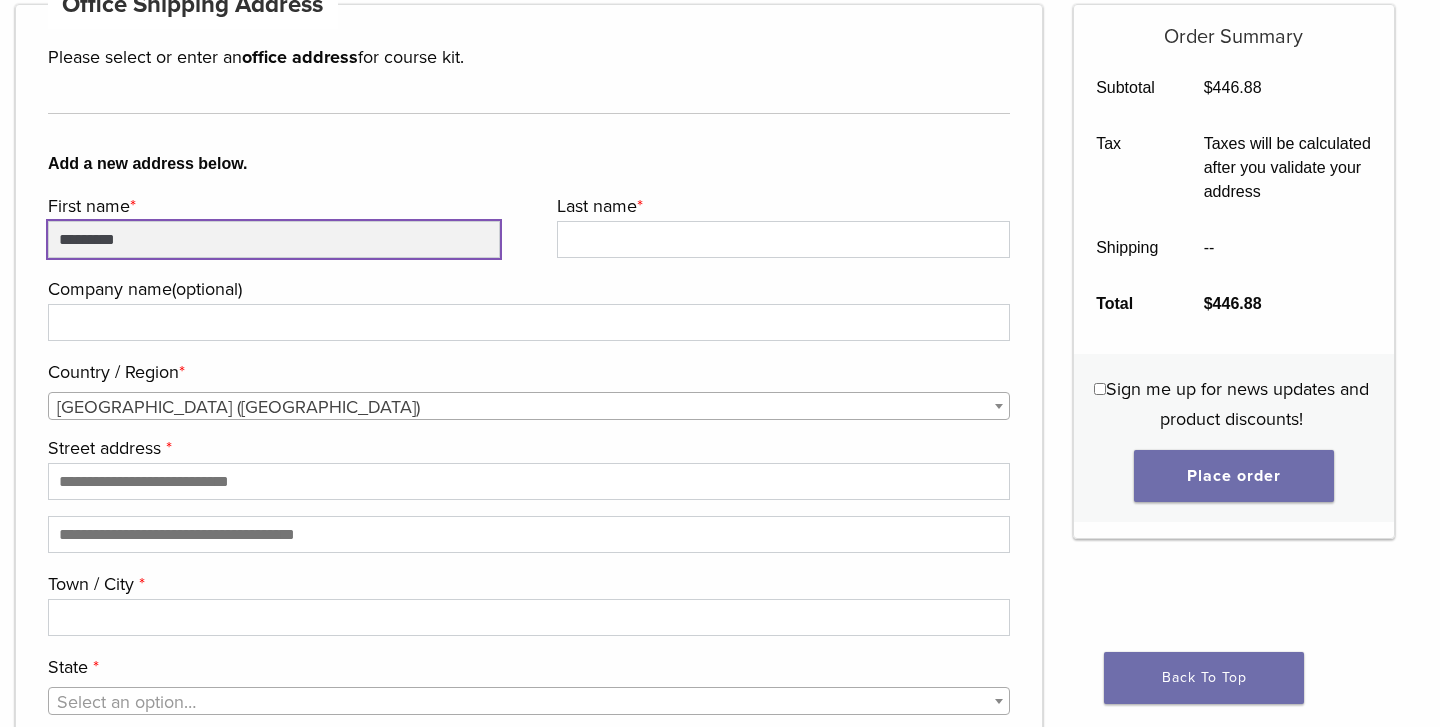 type on "*********" 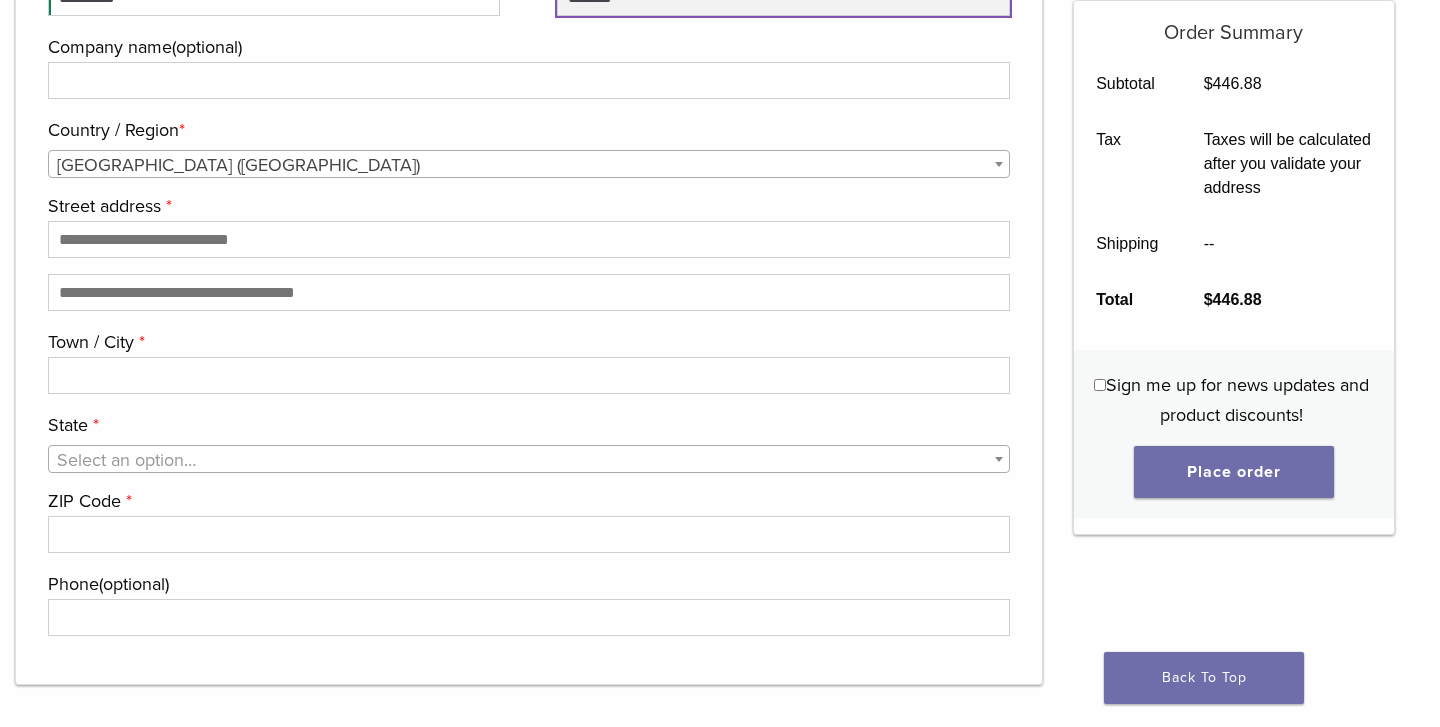 scroll, scrollTop: 640, scrollLeft: 0, axis: vertical 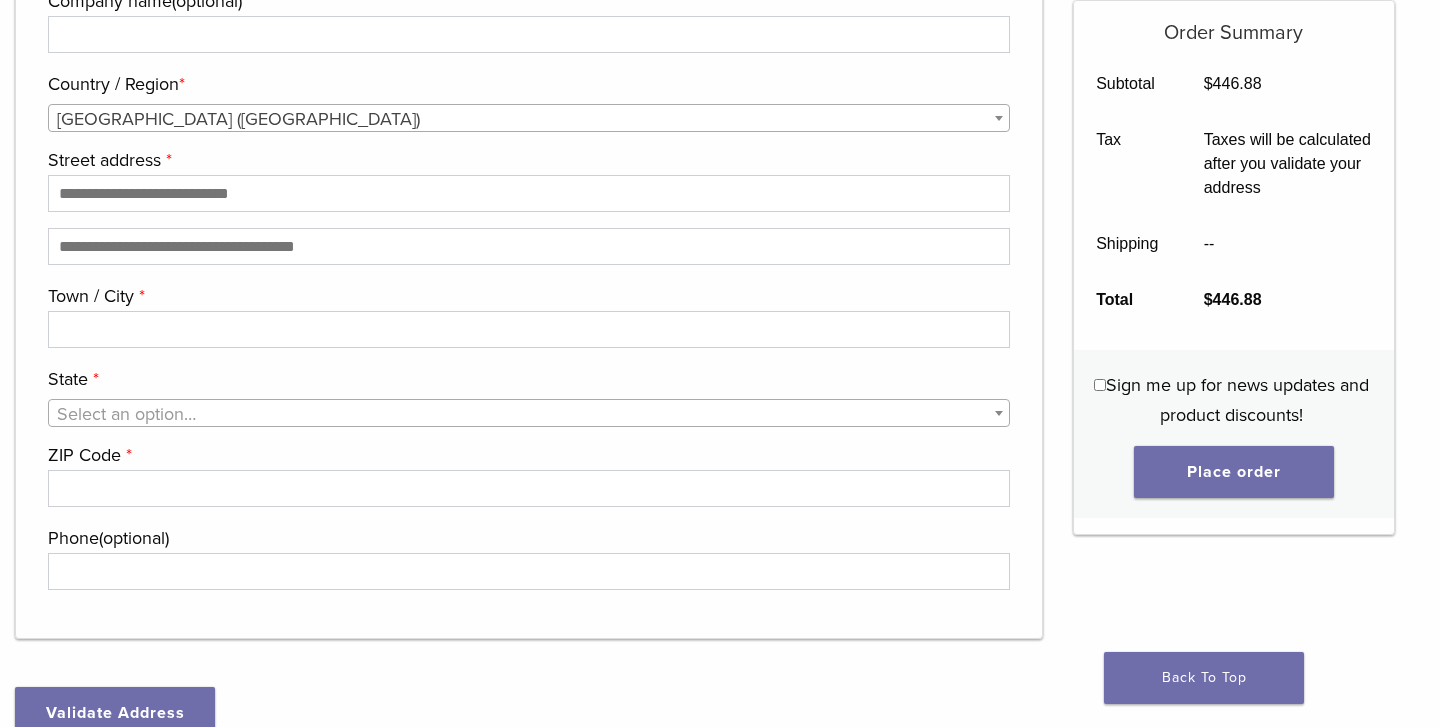 type on "******" 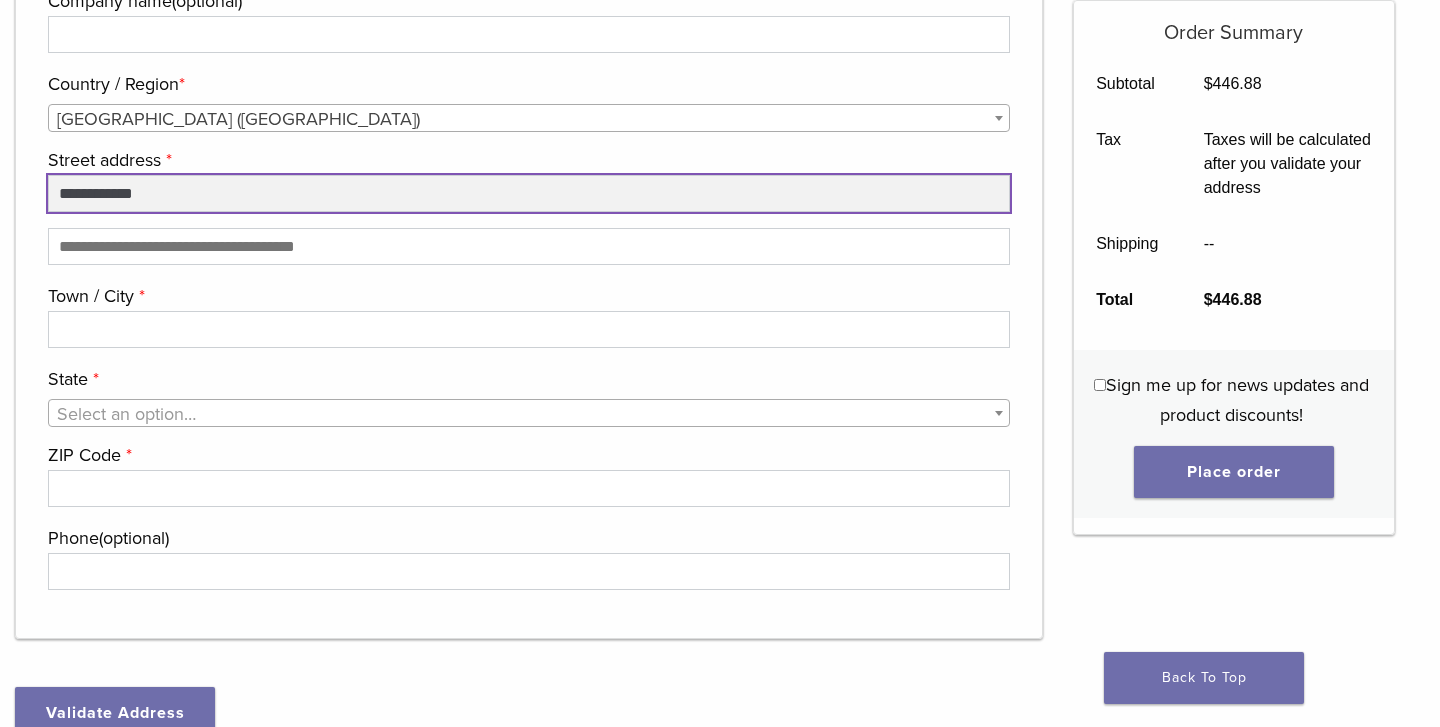 type on "**********" 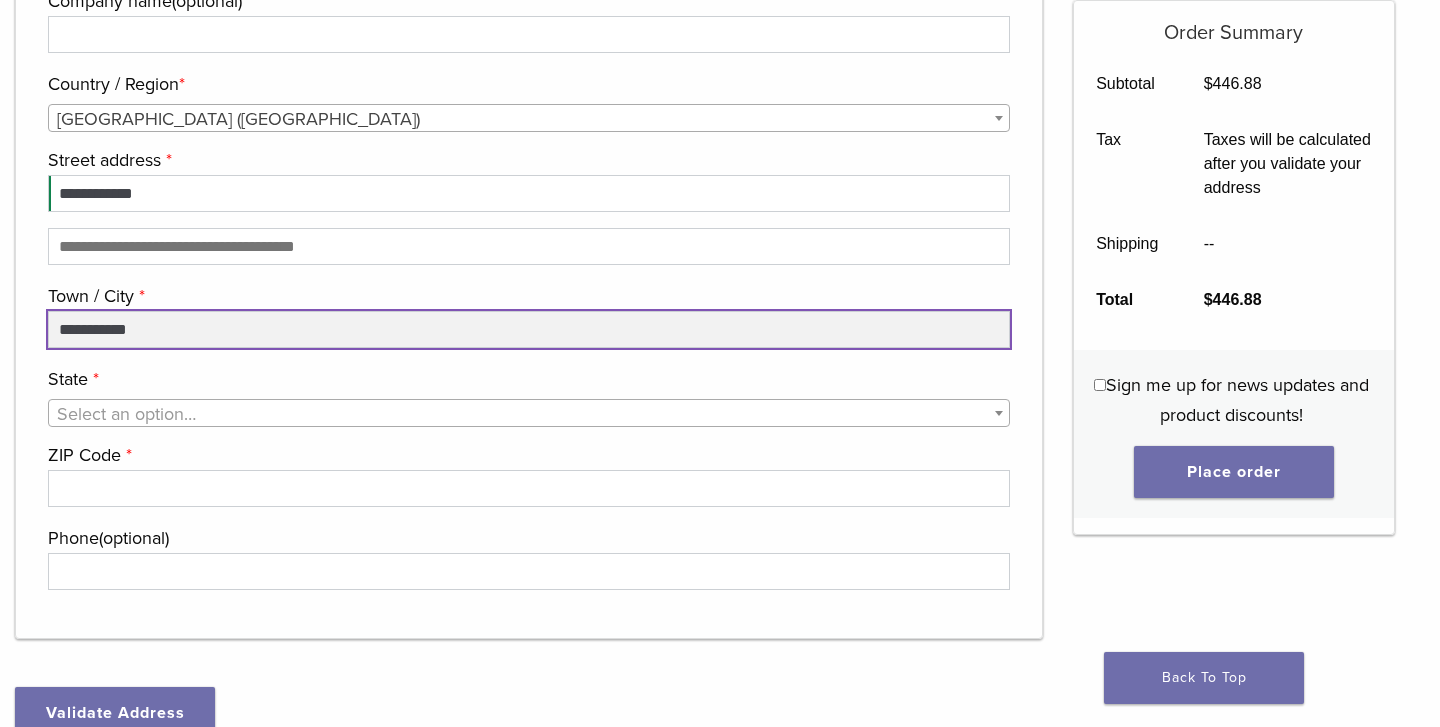 type on "**********" 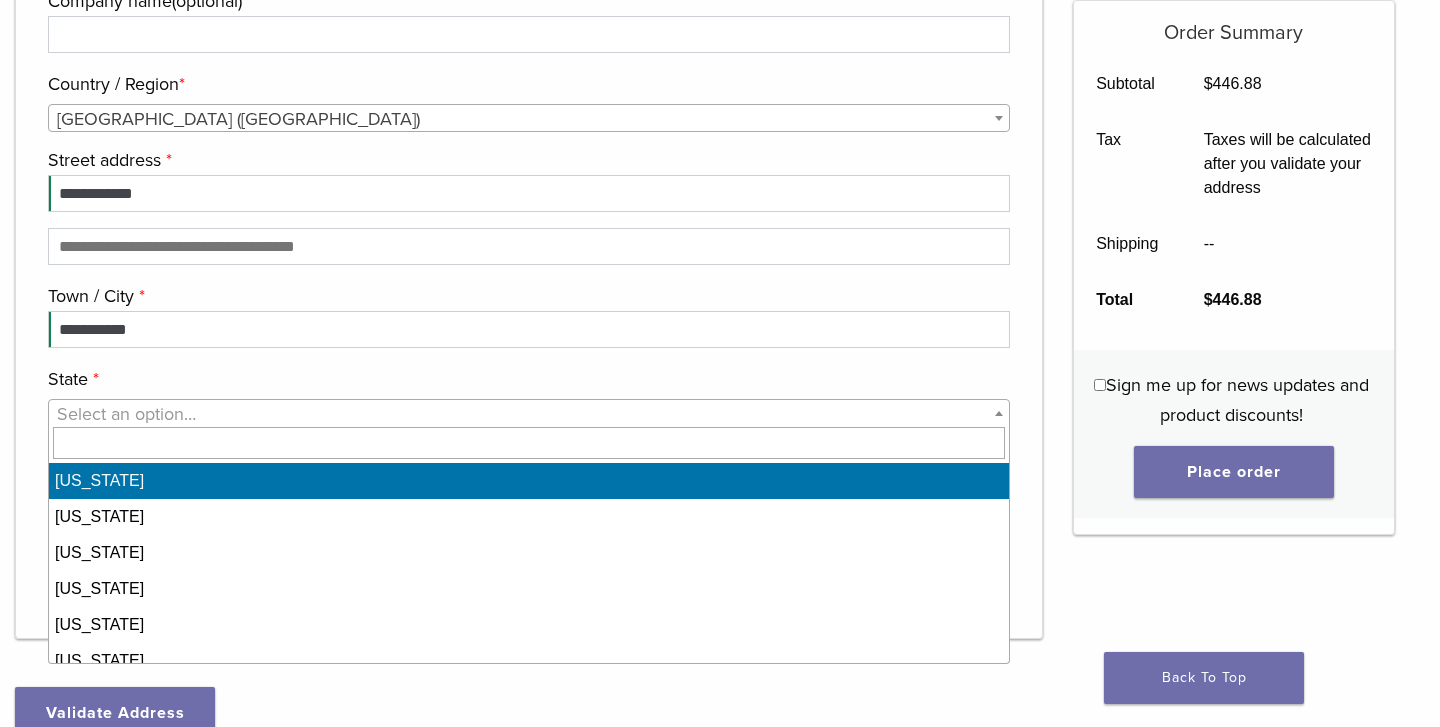 click on "Select an option…" at bounding box center (529, 414) 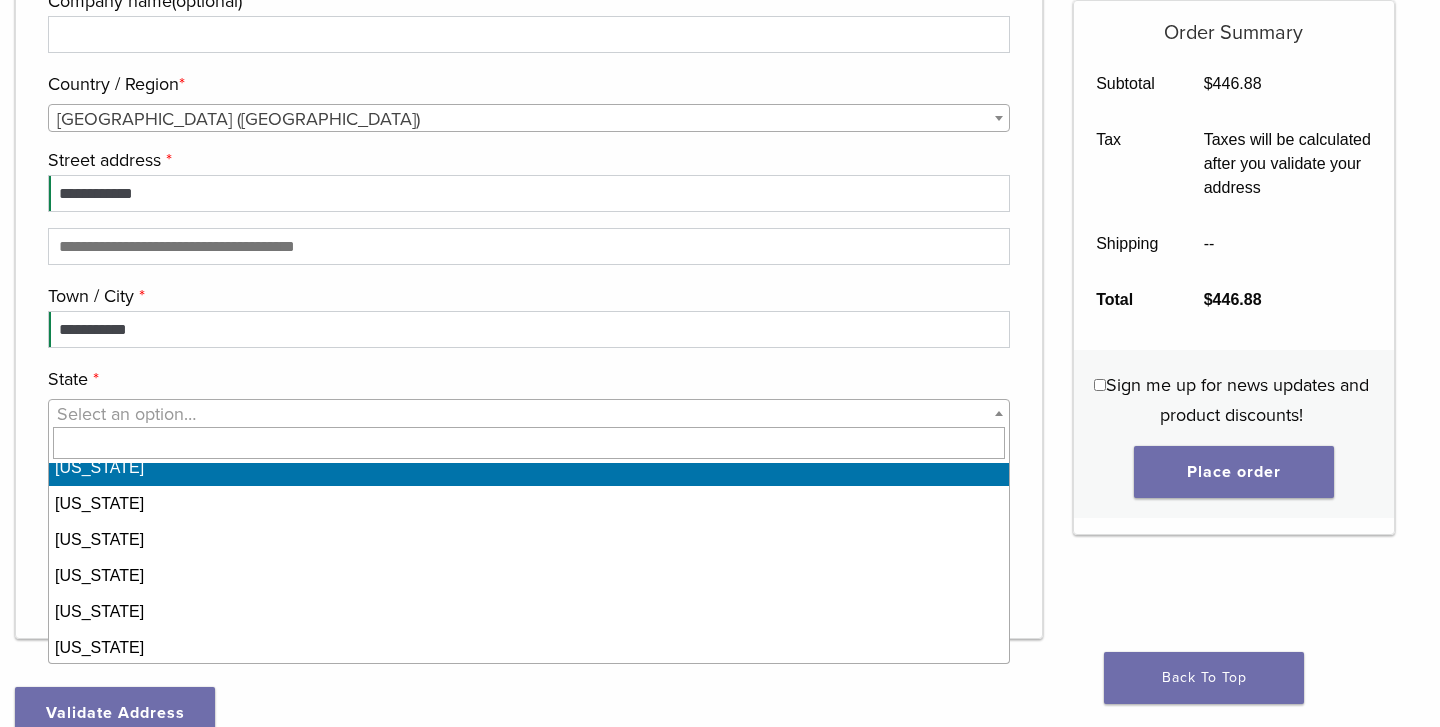 scroll, scrollTop: 340, scrollLeft: 0, axis: vertical 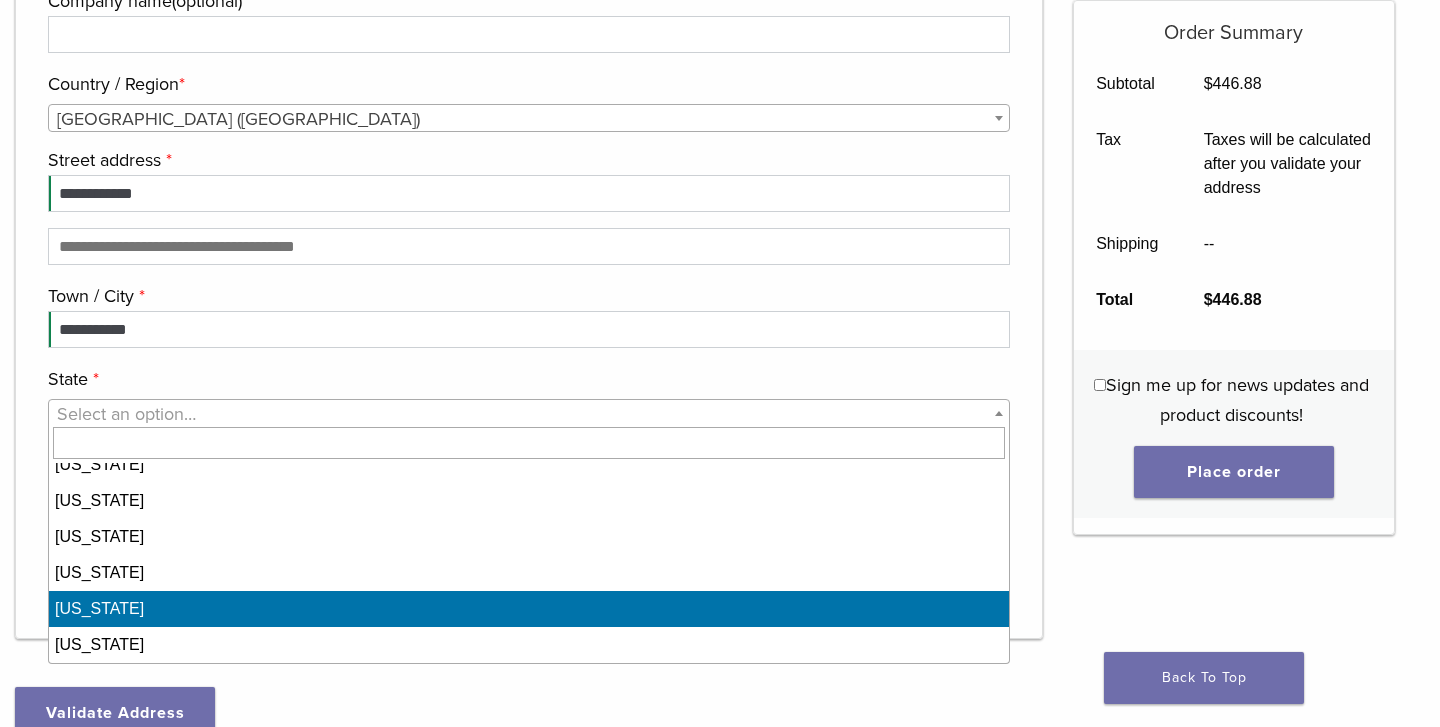 select on "**" 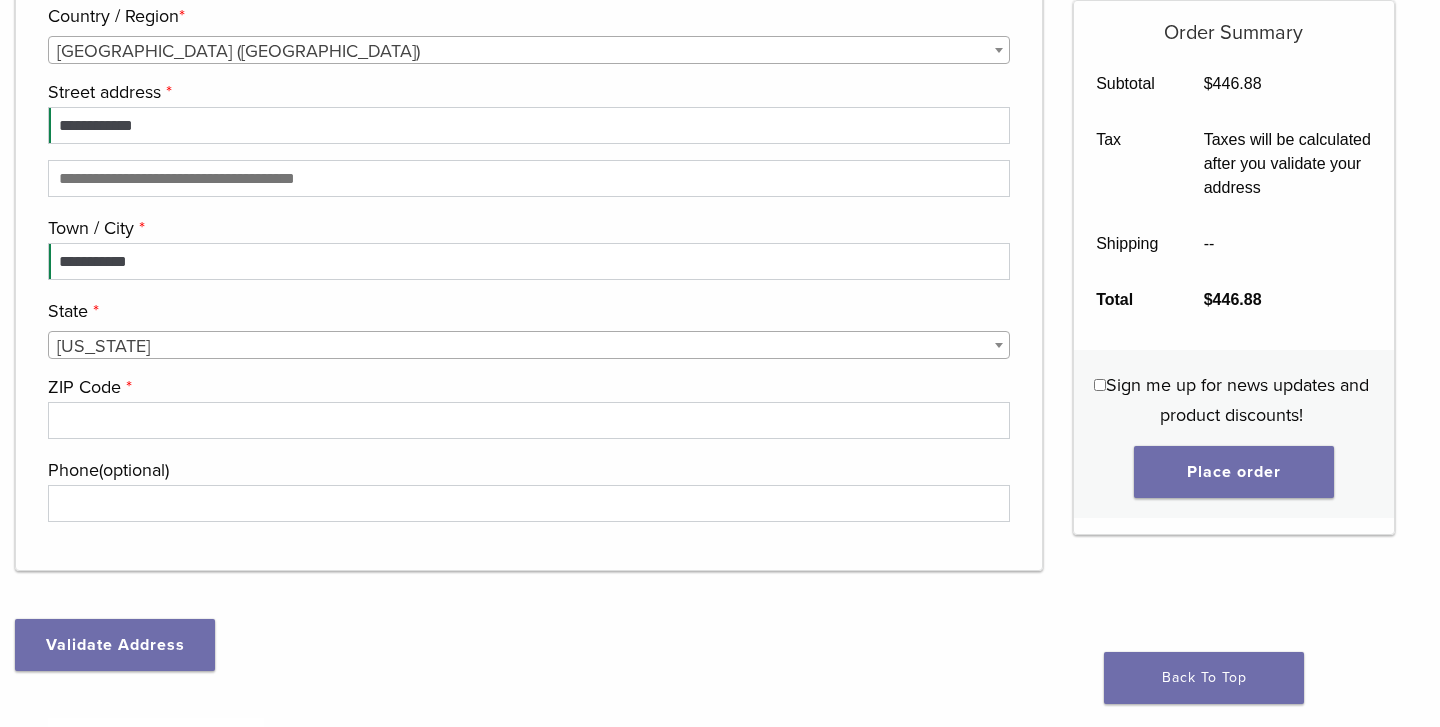 scroll, scrollTop: 712, scrollLeft: 0, axis: vertical 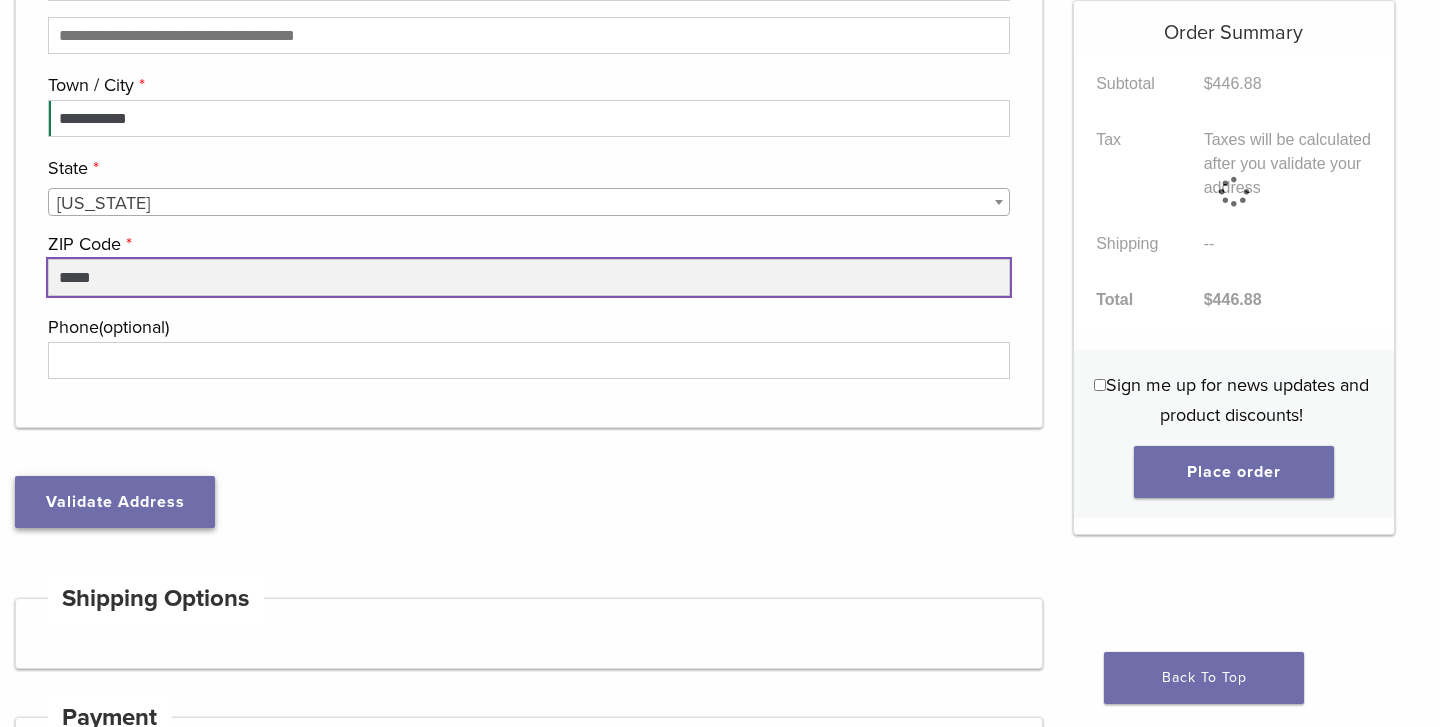 type on "*****" 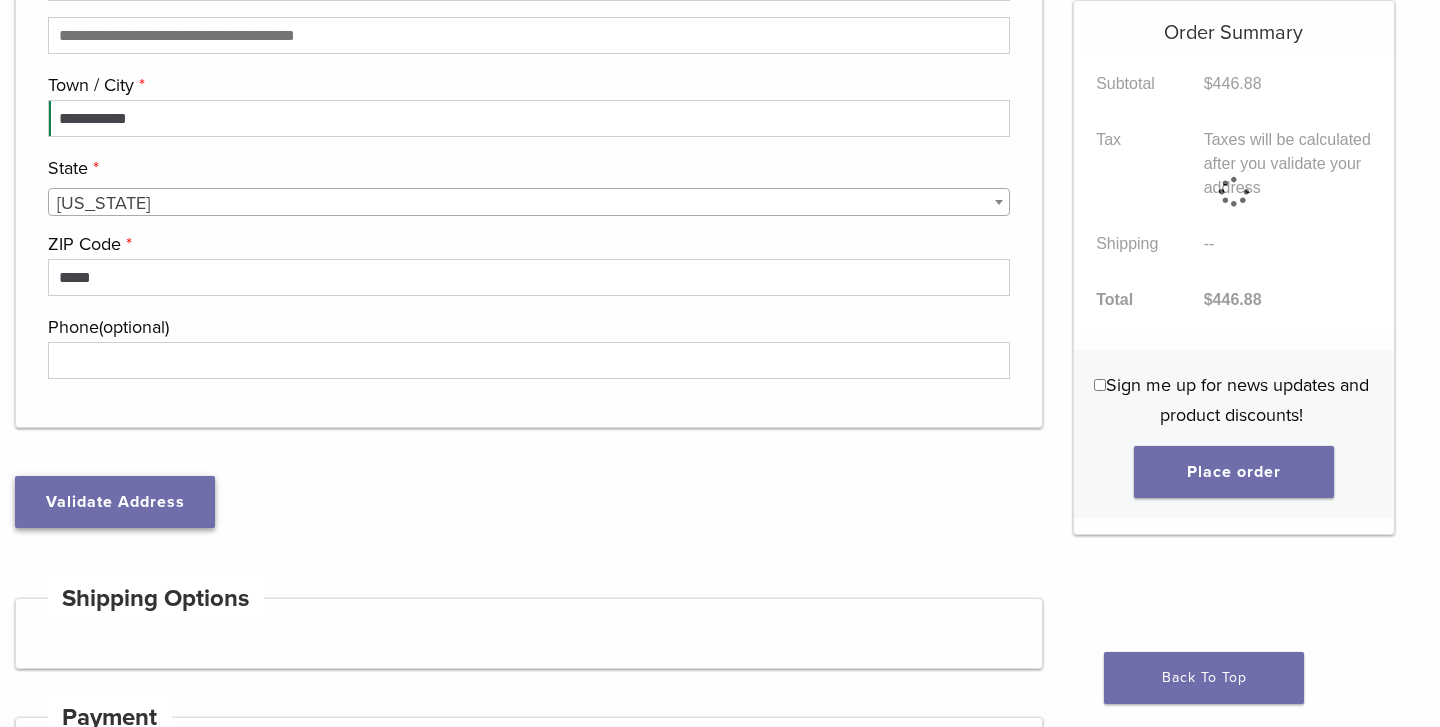 click on "Validate Address" at bounding box center [115, 502] 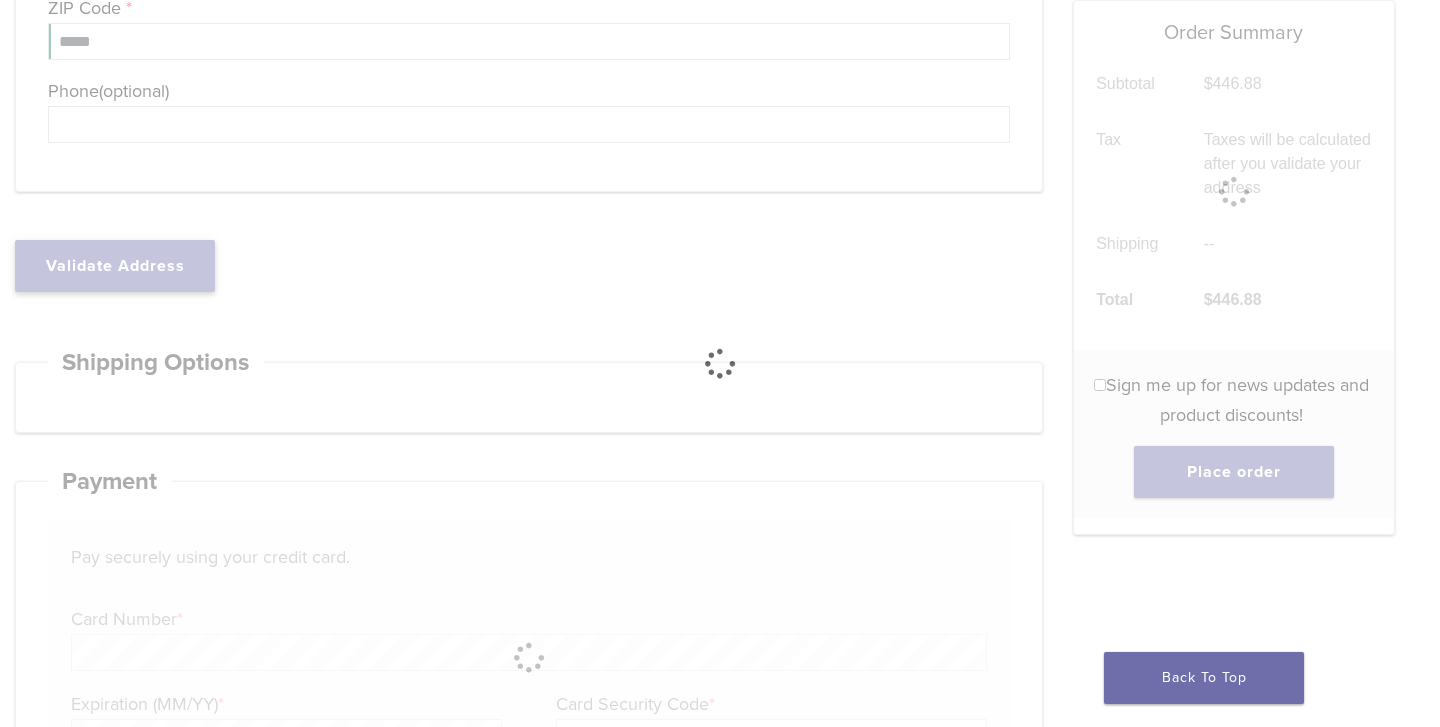 scroll, scrollTop: 1089, scrollLeft: 0, axis: vertical 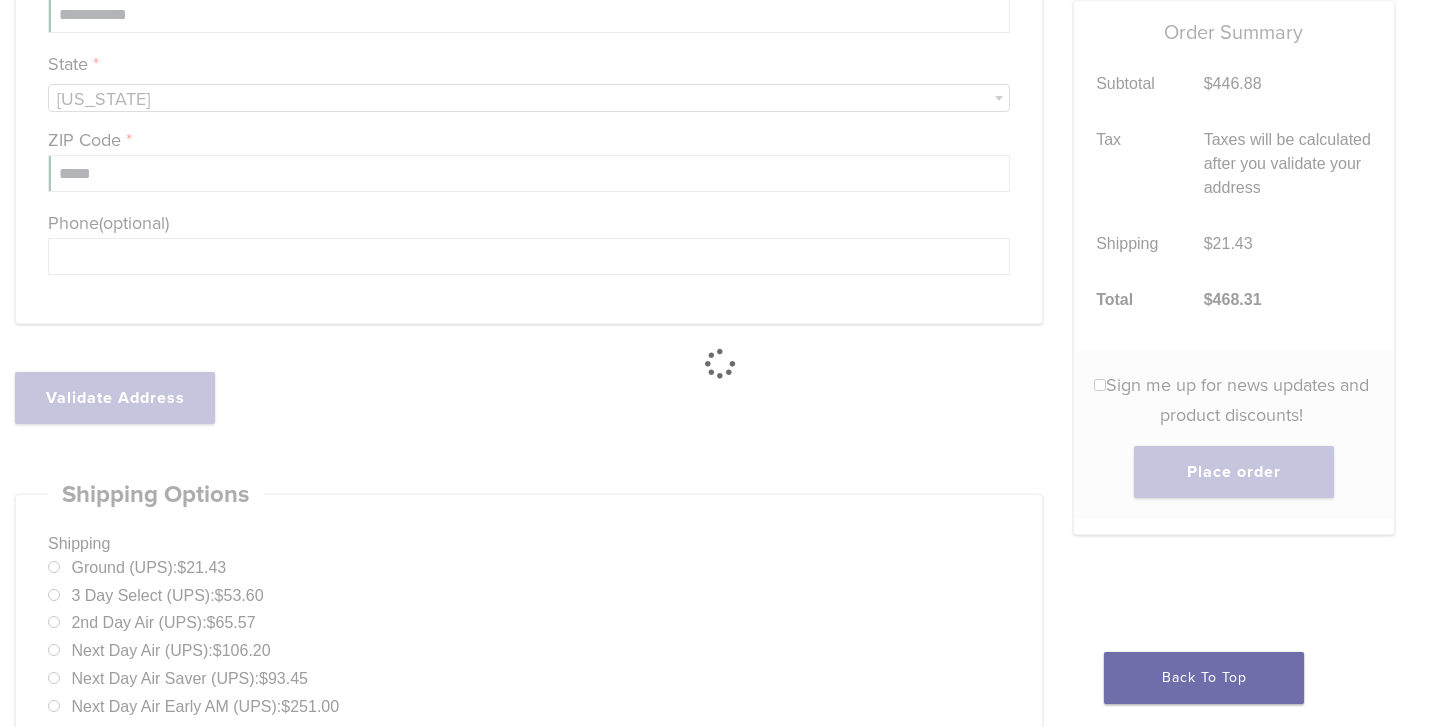 type on "**********" 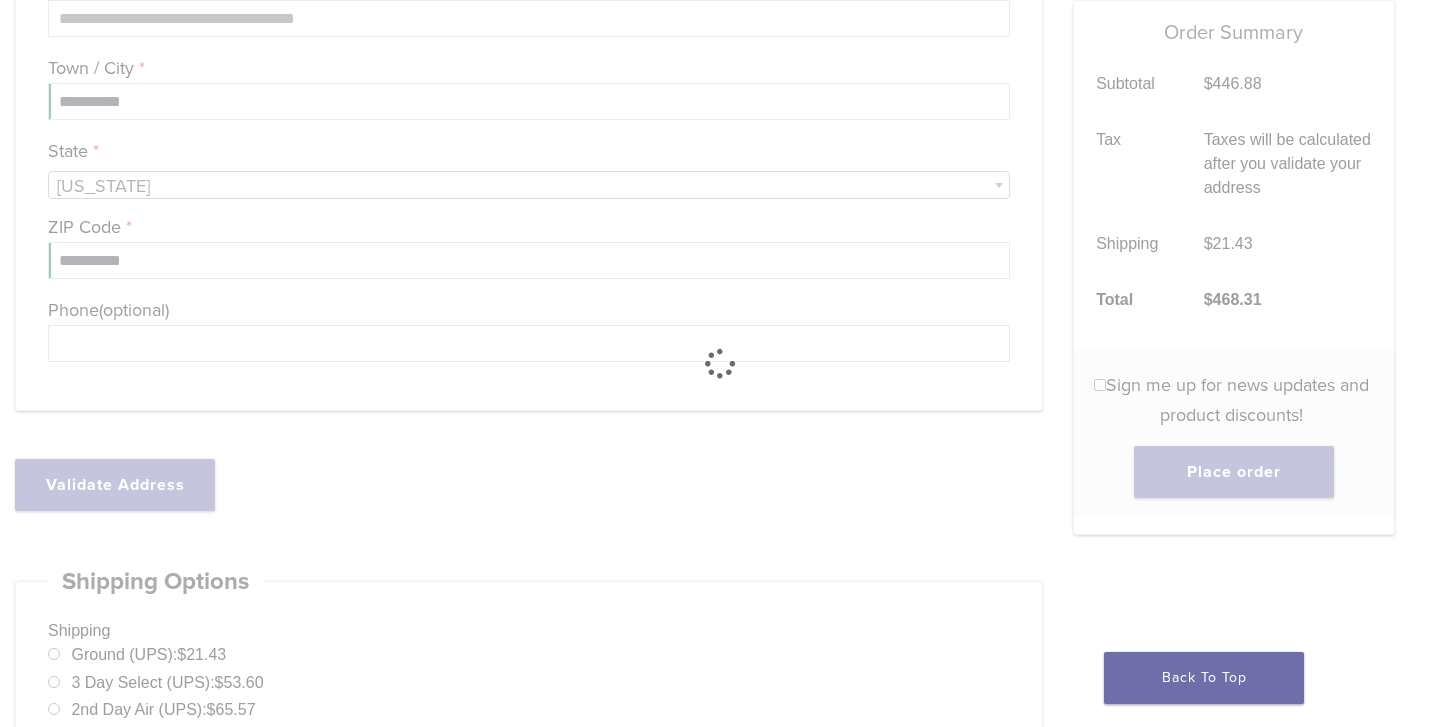select on "**" 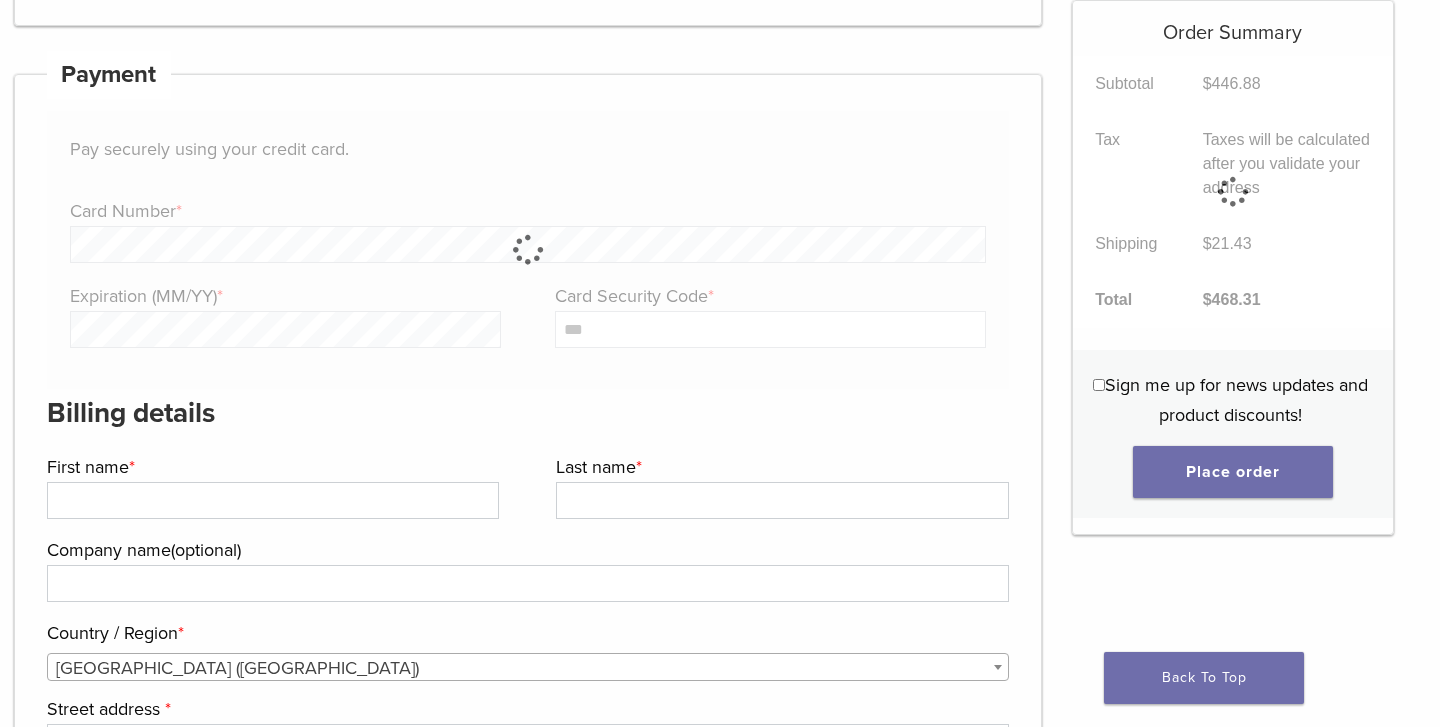 scroll, scrollTop: 1819, scrollLeft: 1, axis: both 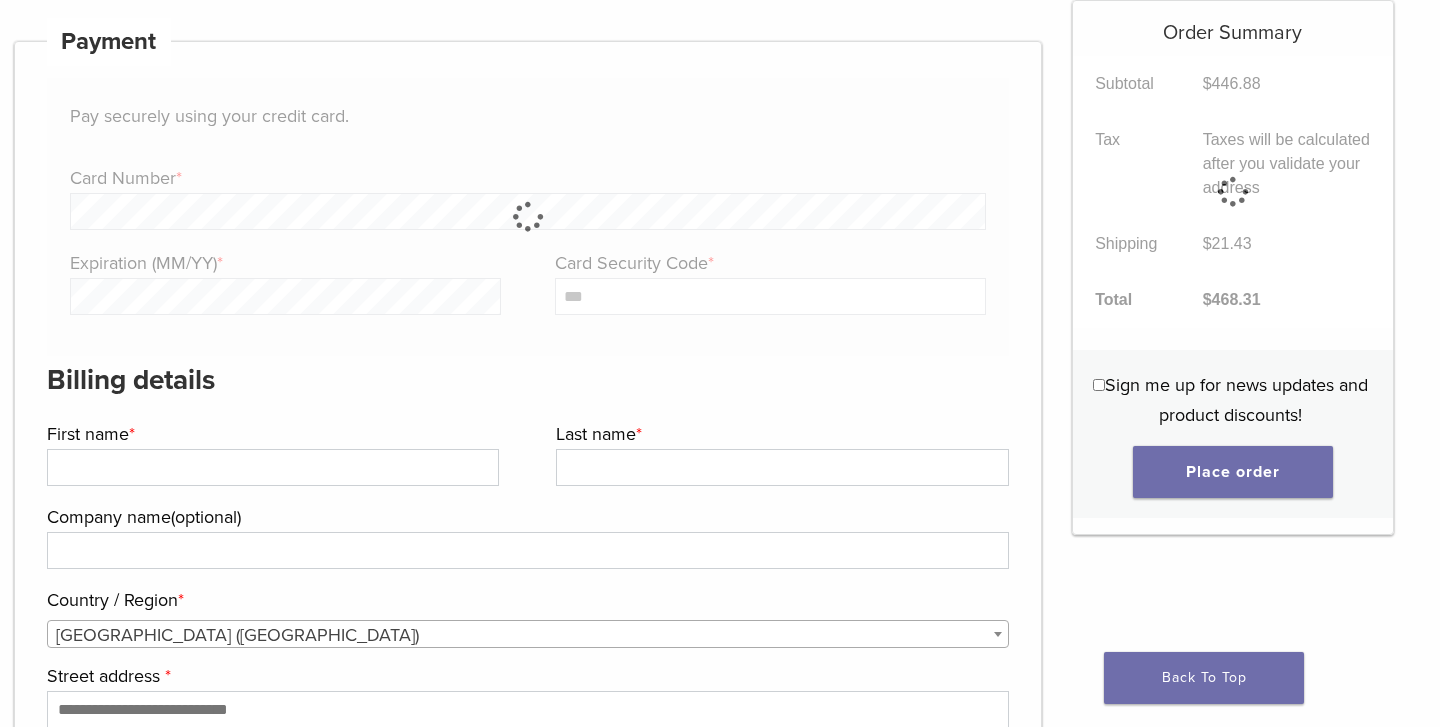 click at bounding box center [528, 216] 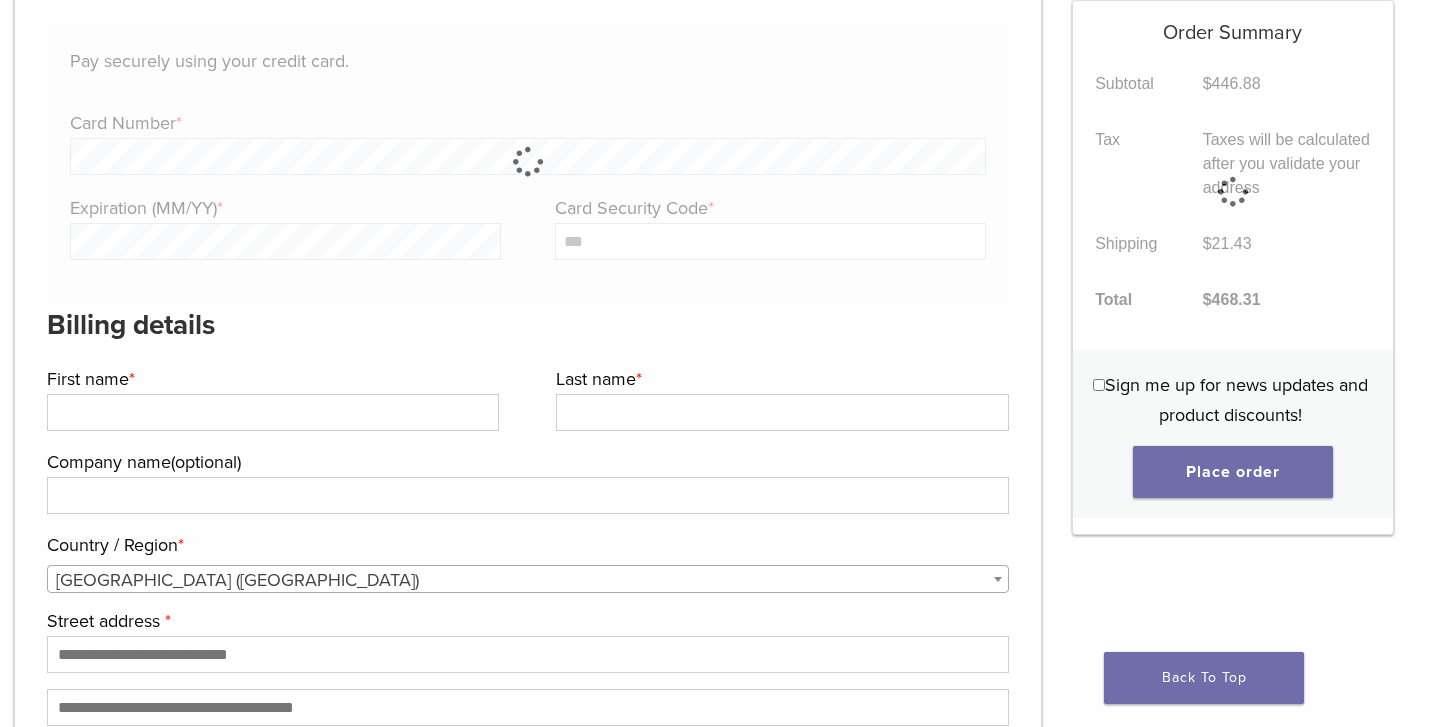 scroll, scrollTop: 1866, scrollLeft: 1, axis: both 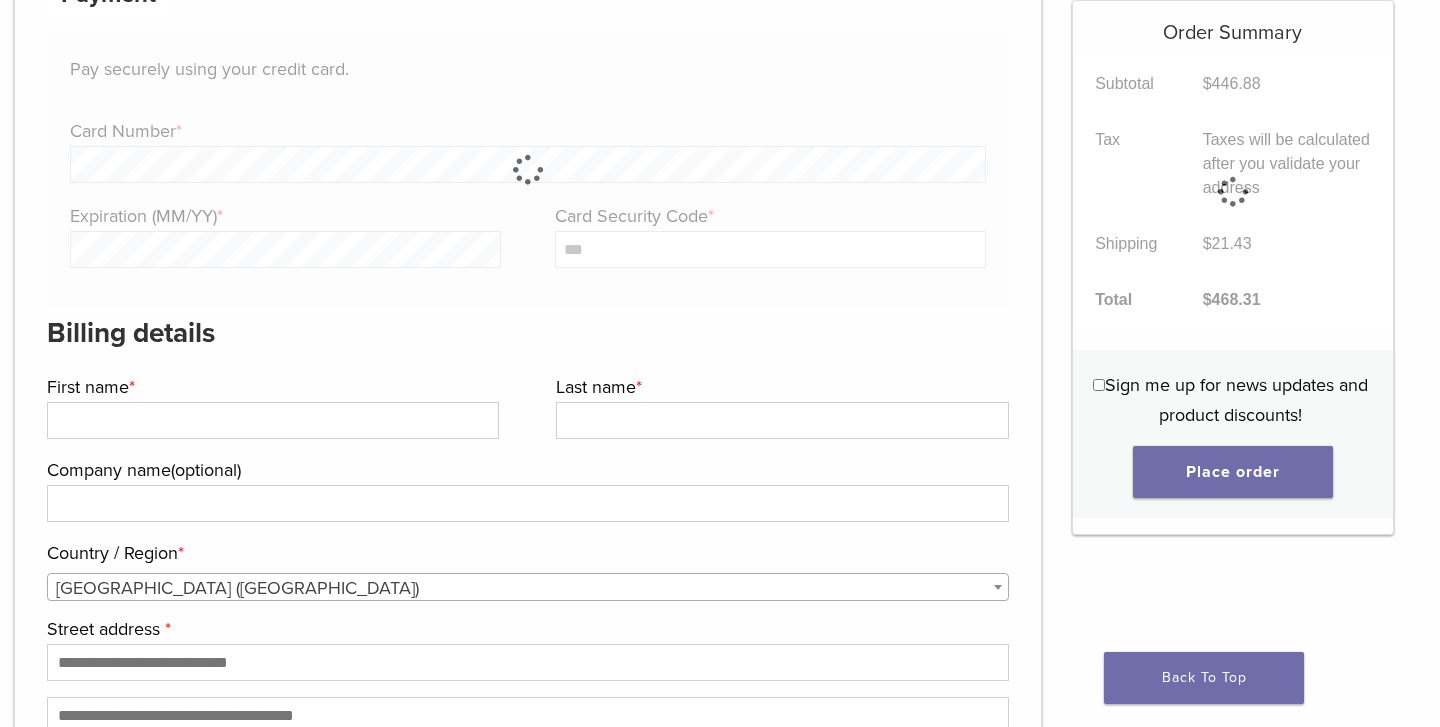 click at bounding box center [528, 169] 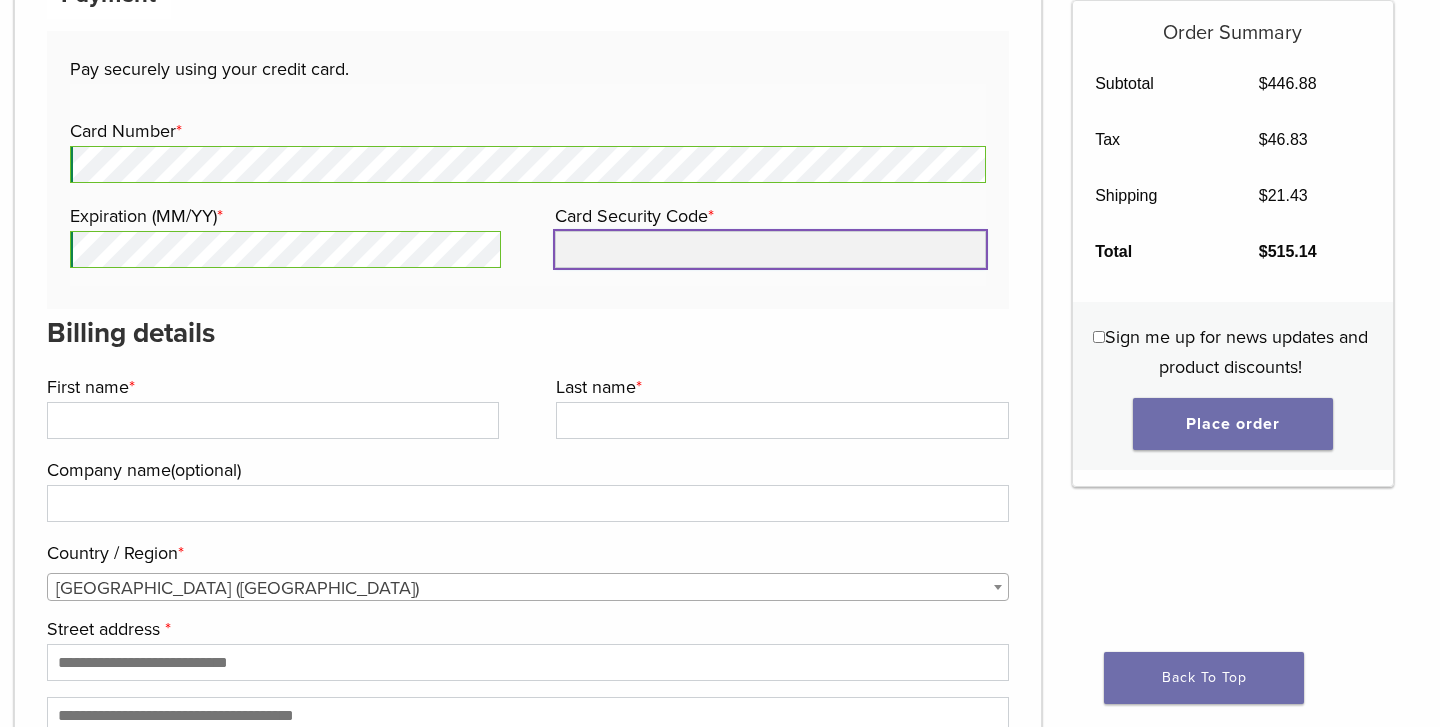 click on "Card Security Code  *" at bounding box center [770, 249] 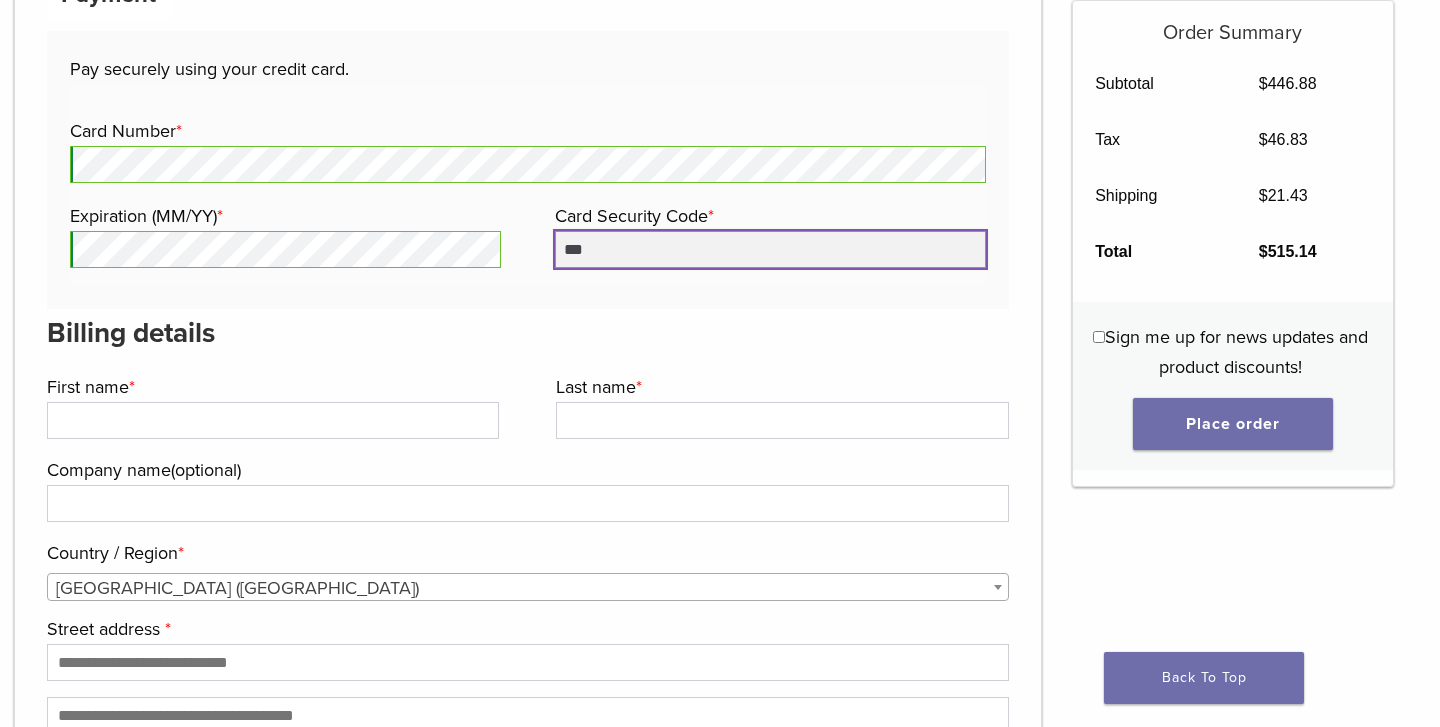 type on "***" 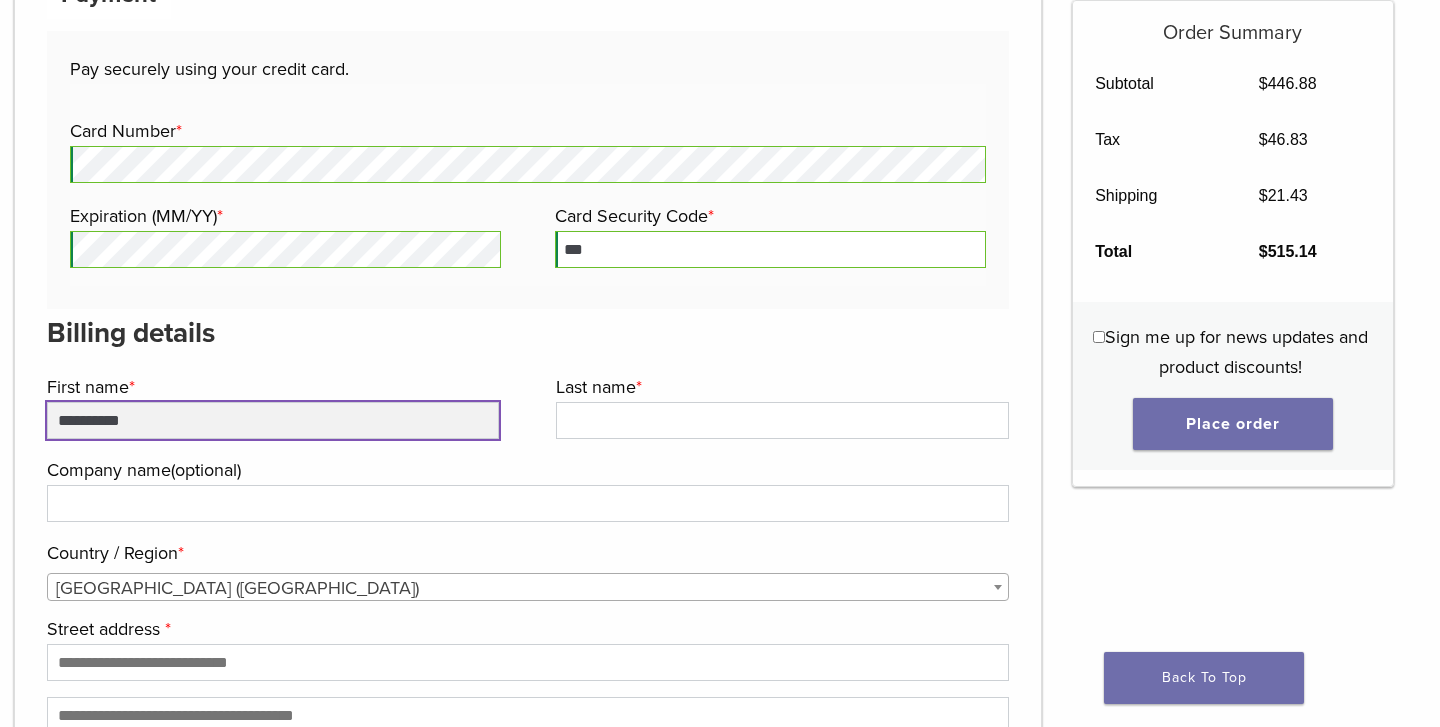 type on "*********" 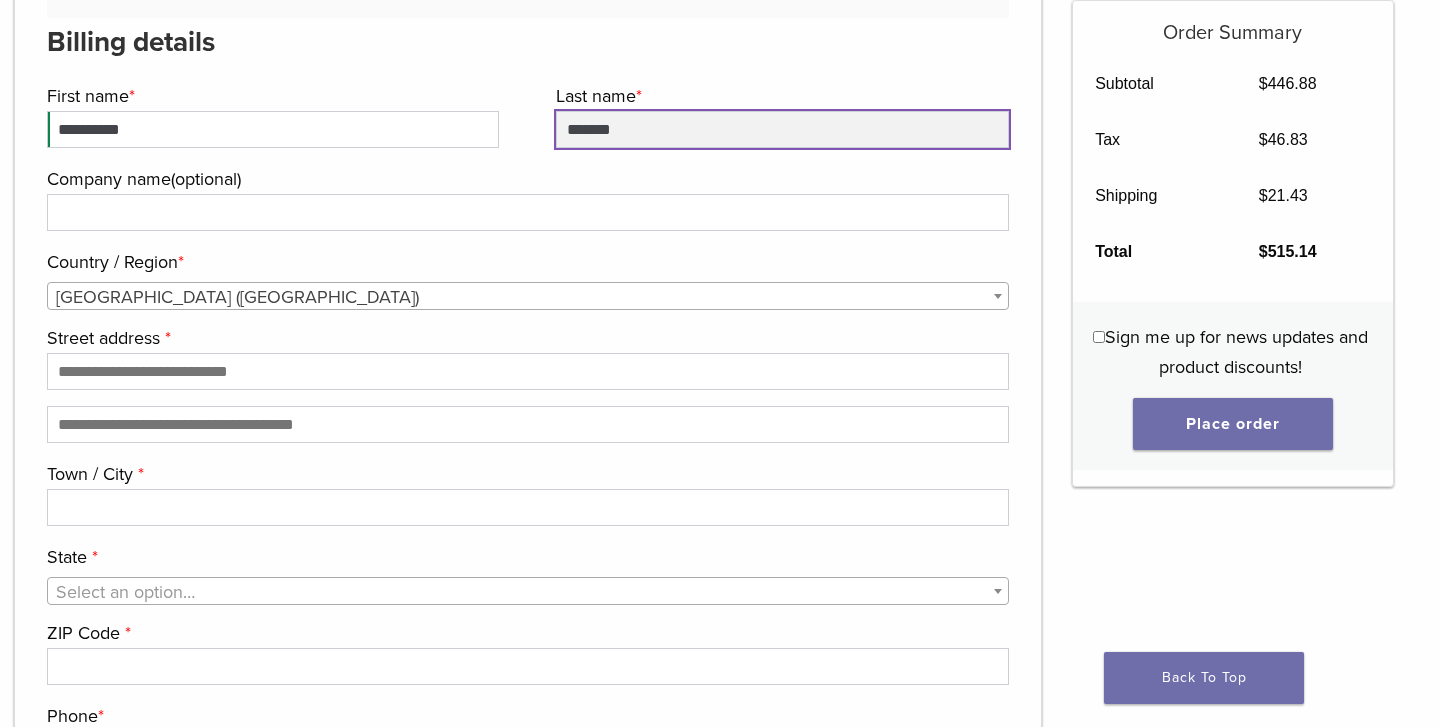 scroll, scrollTop: 2173, scrollLeft: 1, axis: both 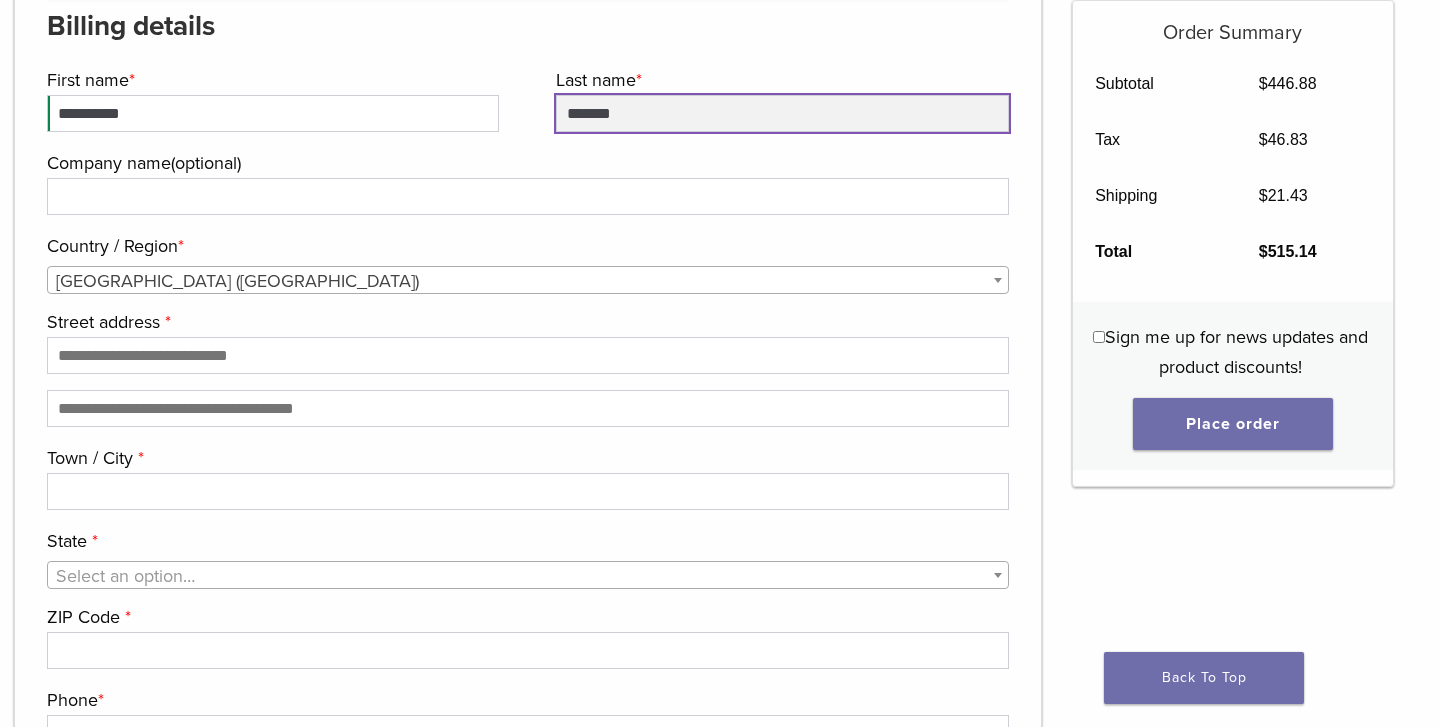 type on "******" 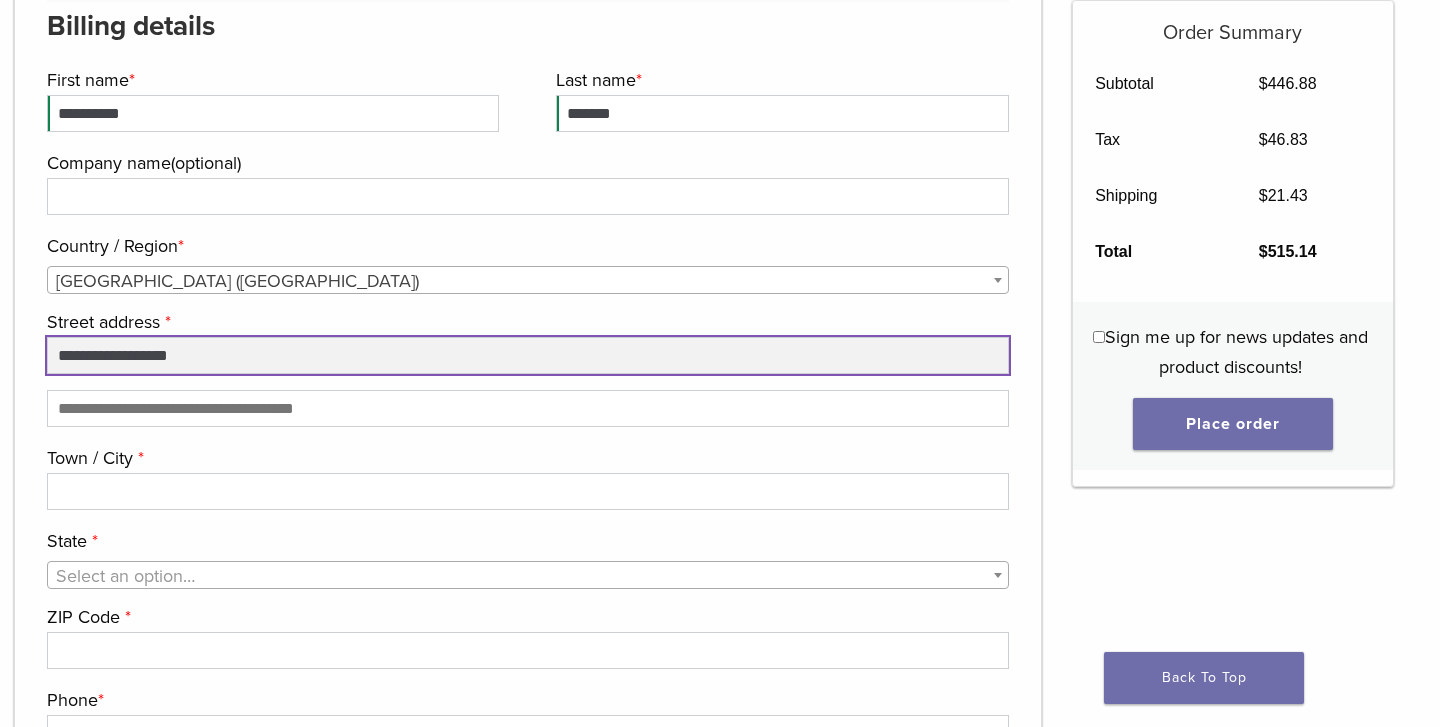 type on "**********" 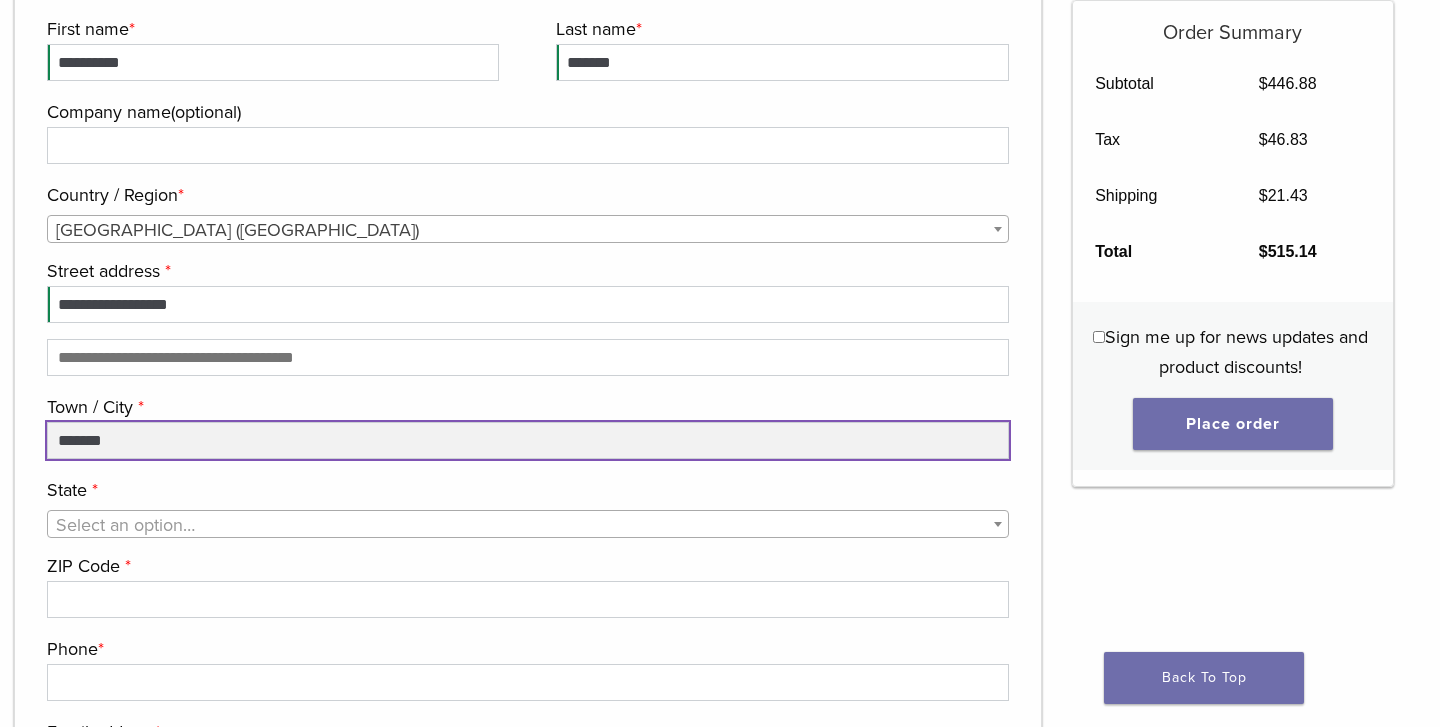 scroll, scrollTop: 2242, scrollLeft: 1, axis: both 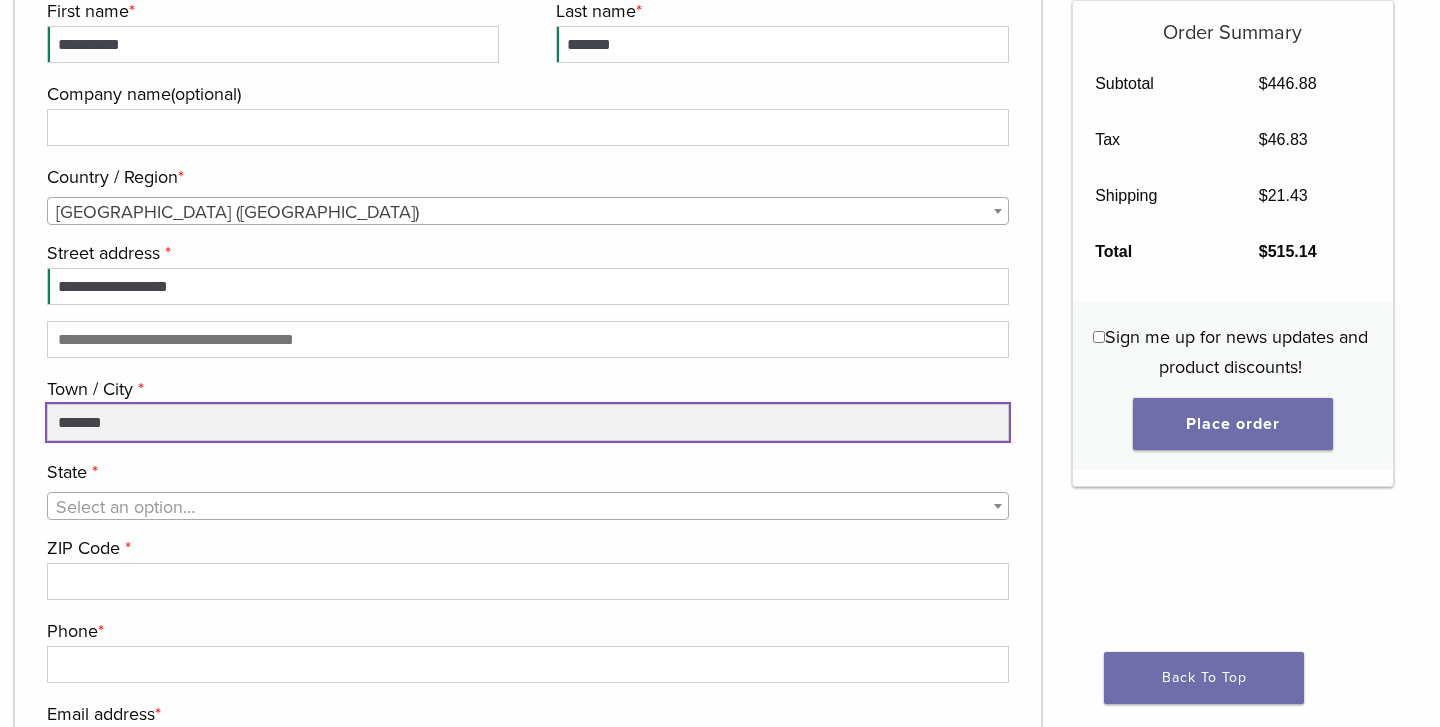 type on "*******" 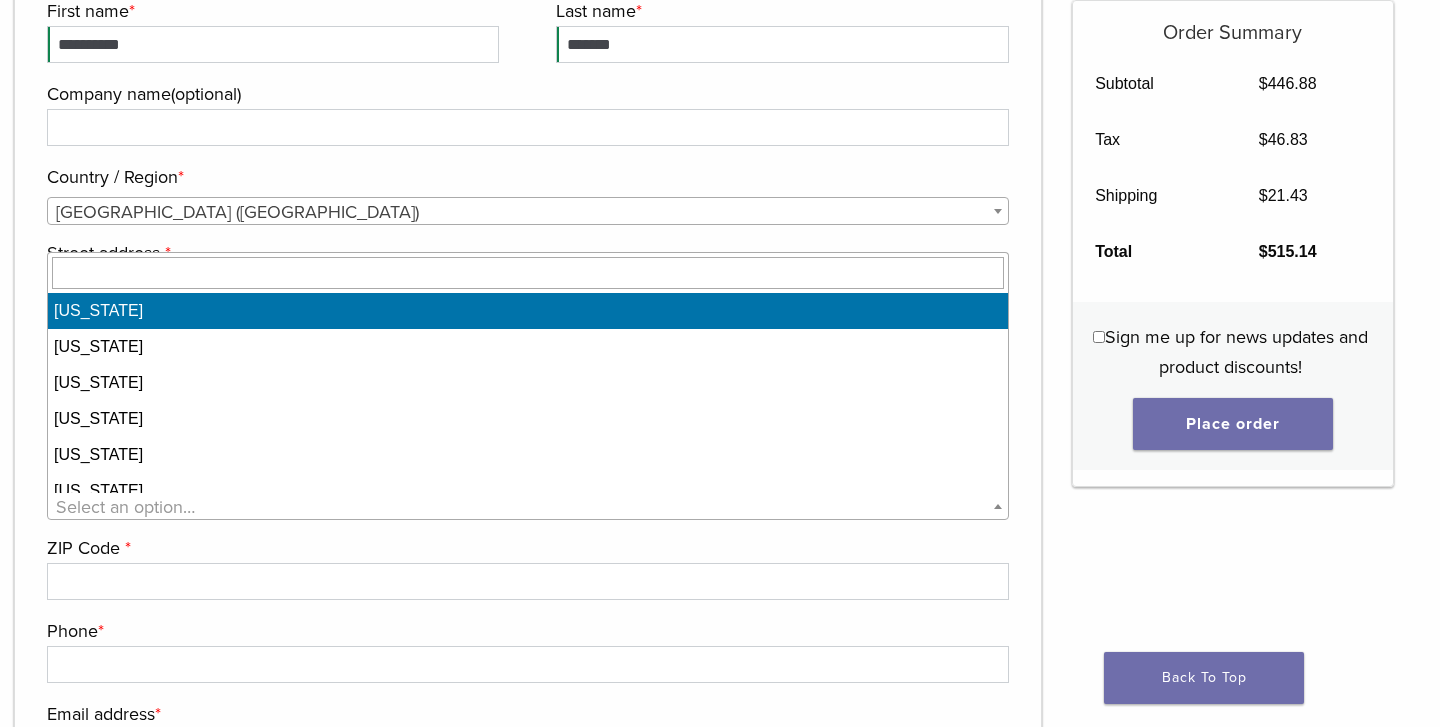 click on "Select an option…" at bounding box center [125, 507] 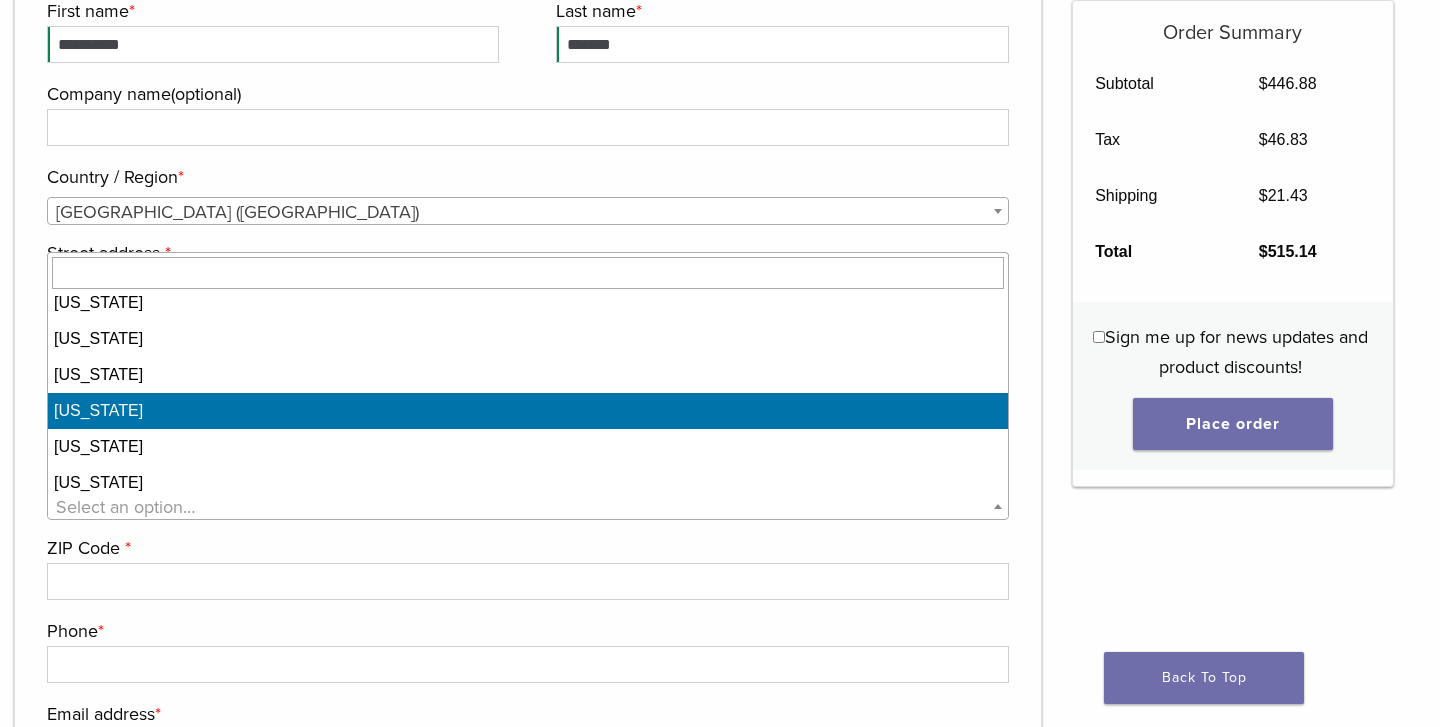 scroll, scrollTop: 344, scrollLeft: 0, axis: vertical 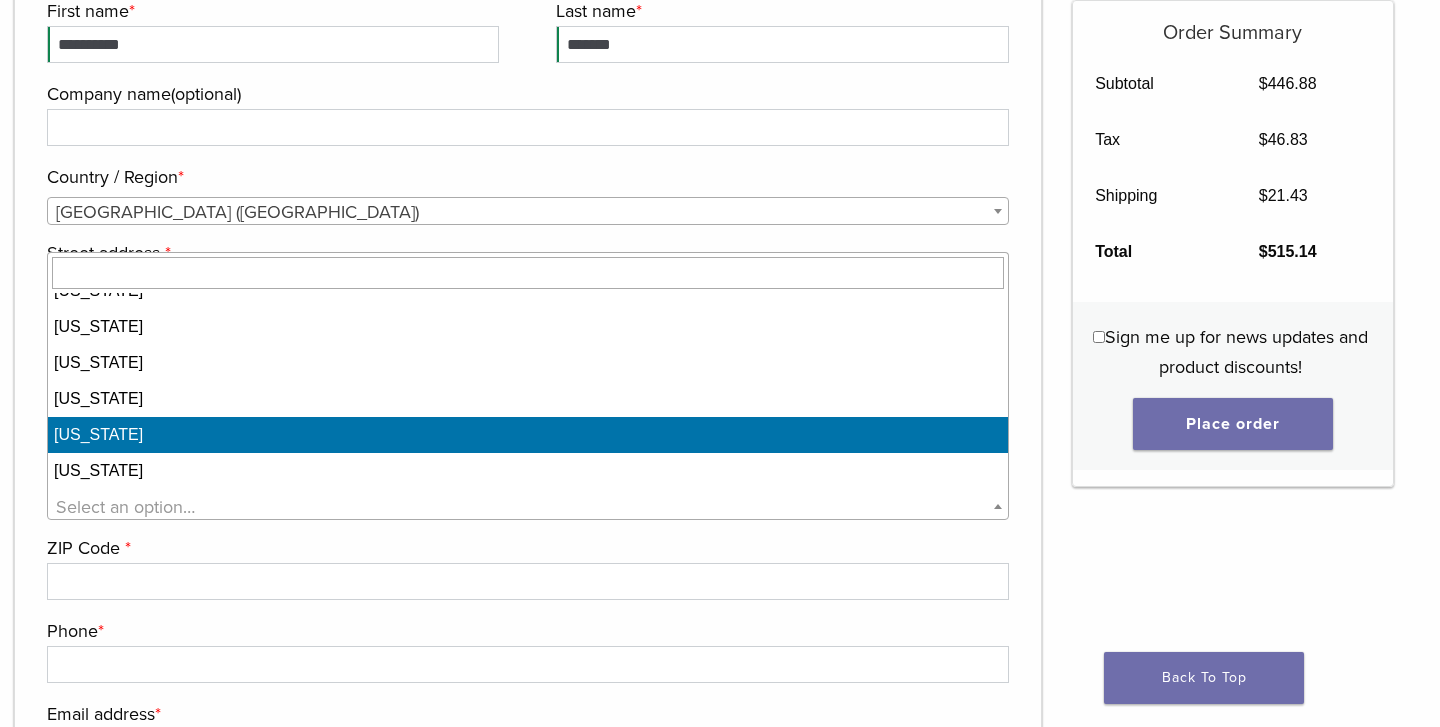 select on "**" 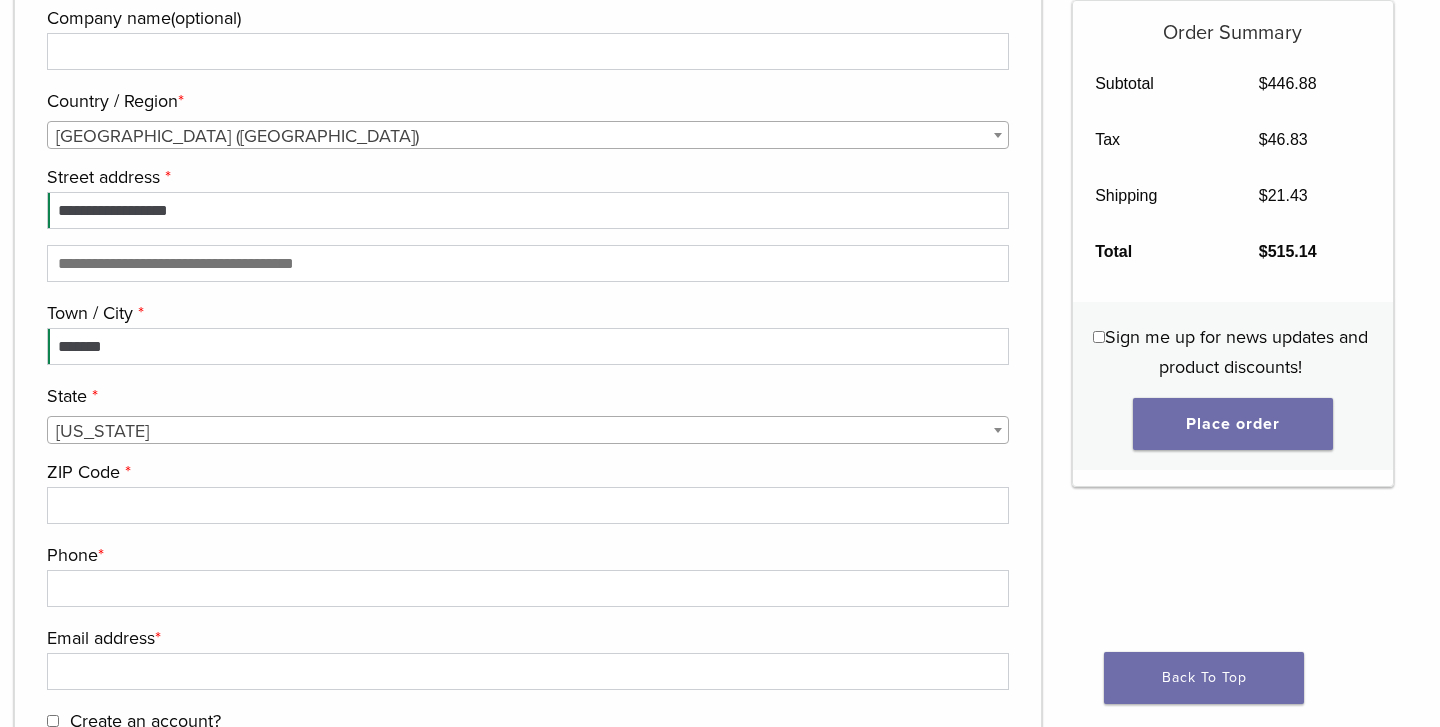 scroll, scrollTop: 2334, scrollLeft: 1, axis: both 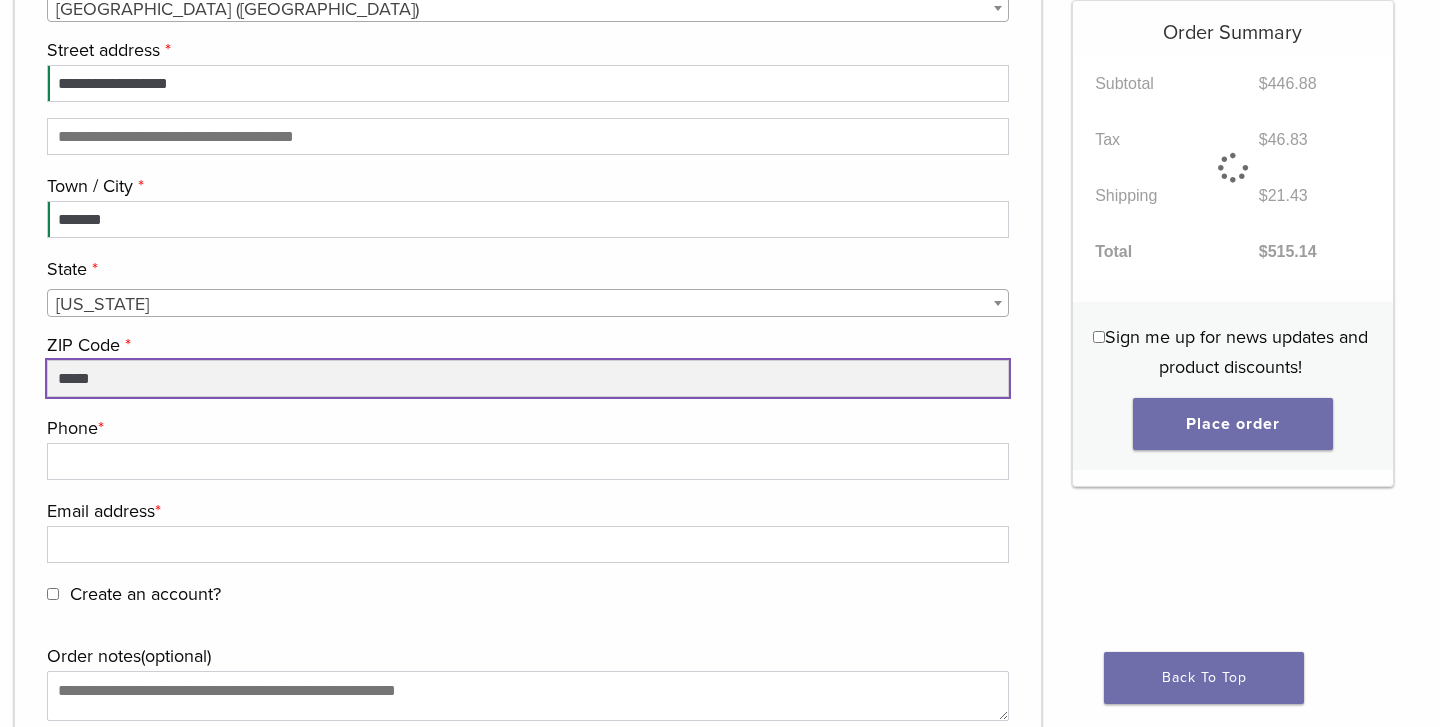 type on "*****" 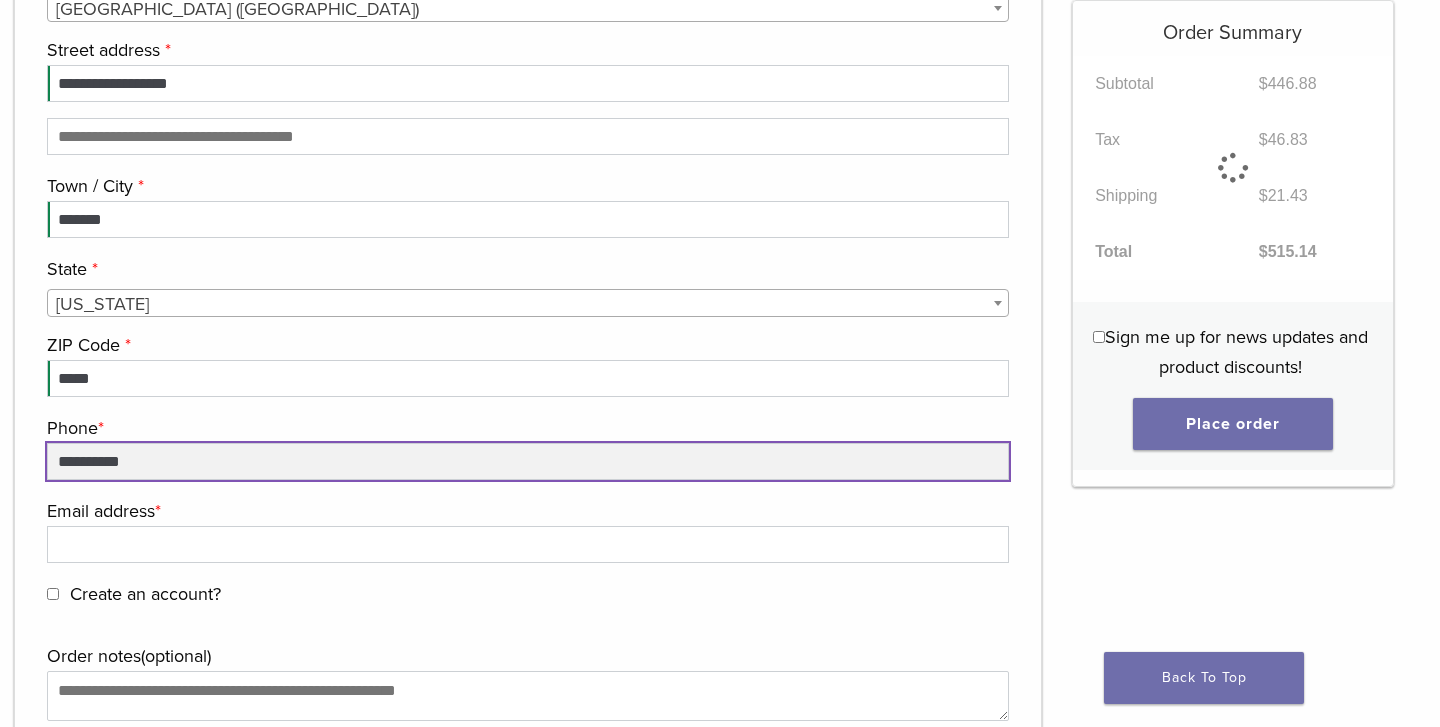 type on "**********" 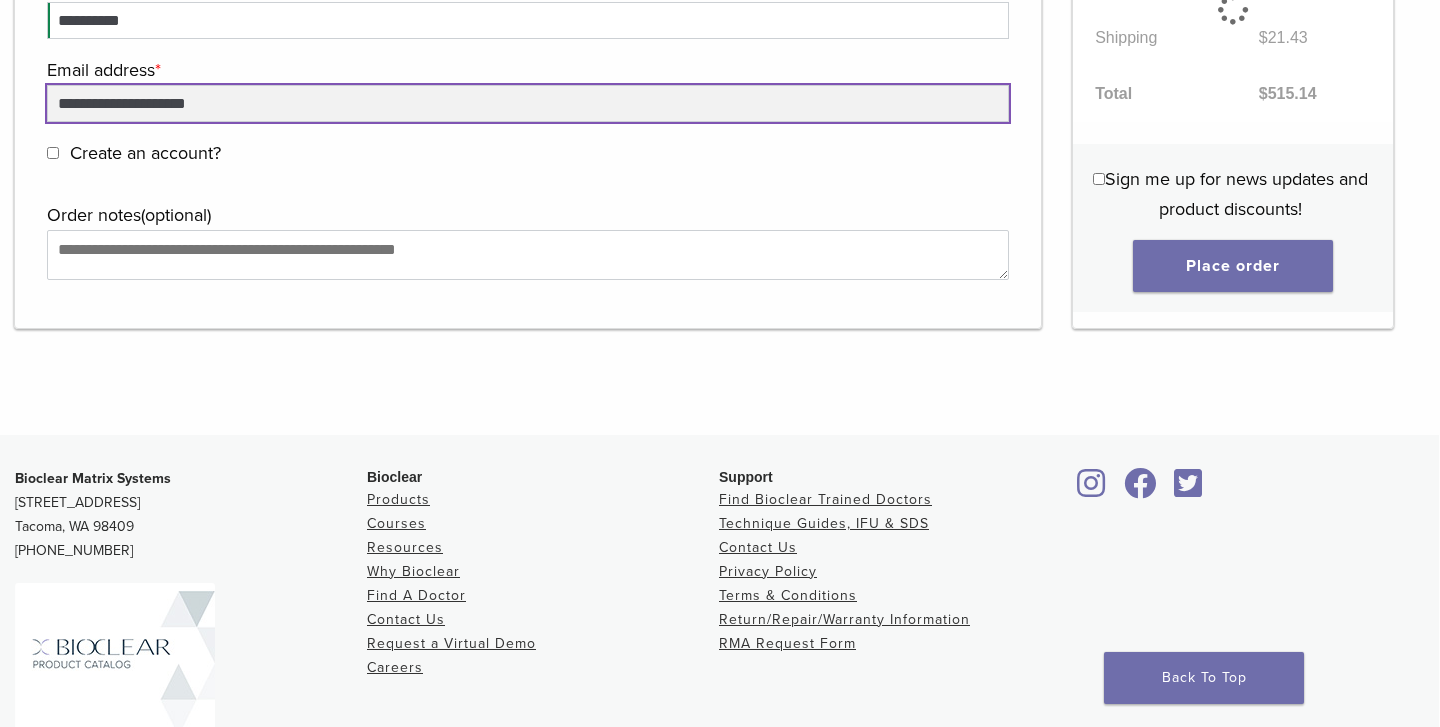 scroll, scrollTop: 3010, scrollLeft: 1, axis: both 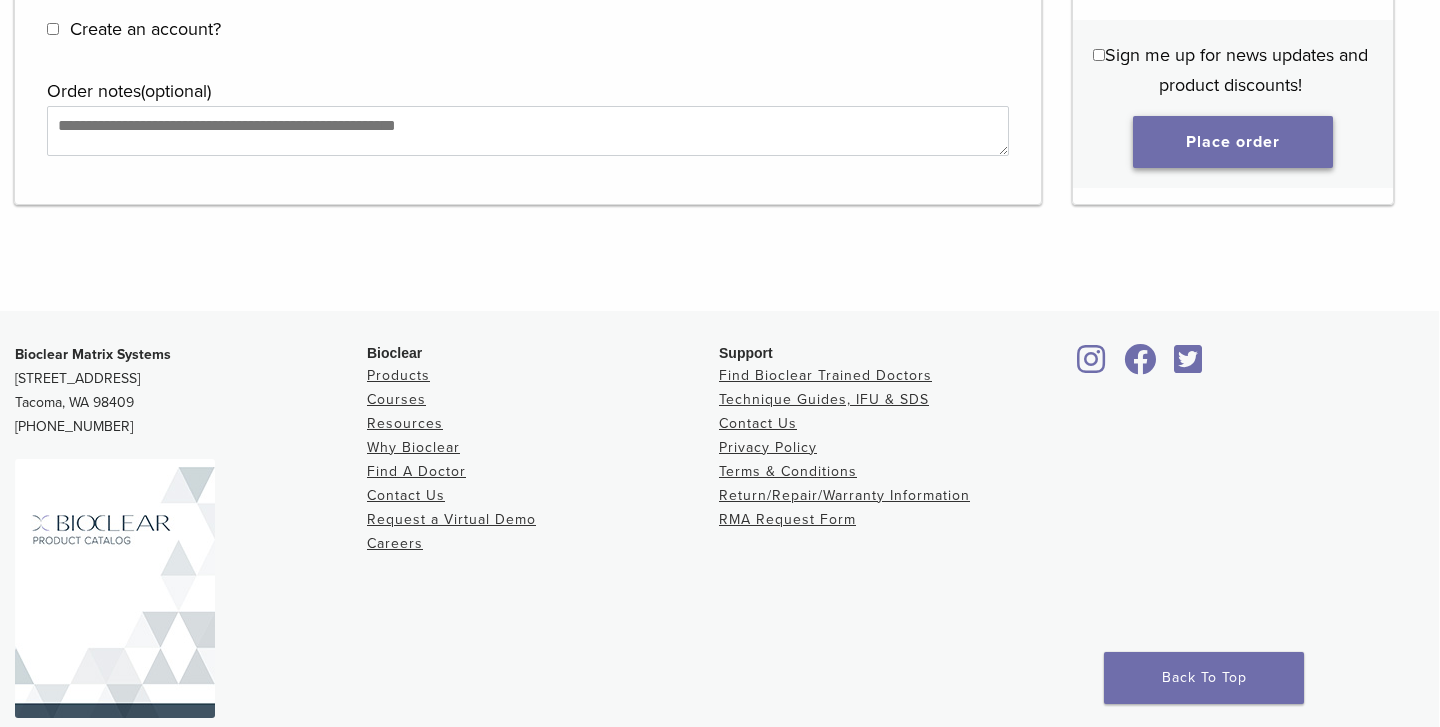 type on "**********" 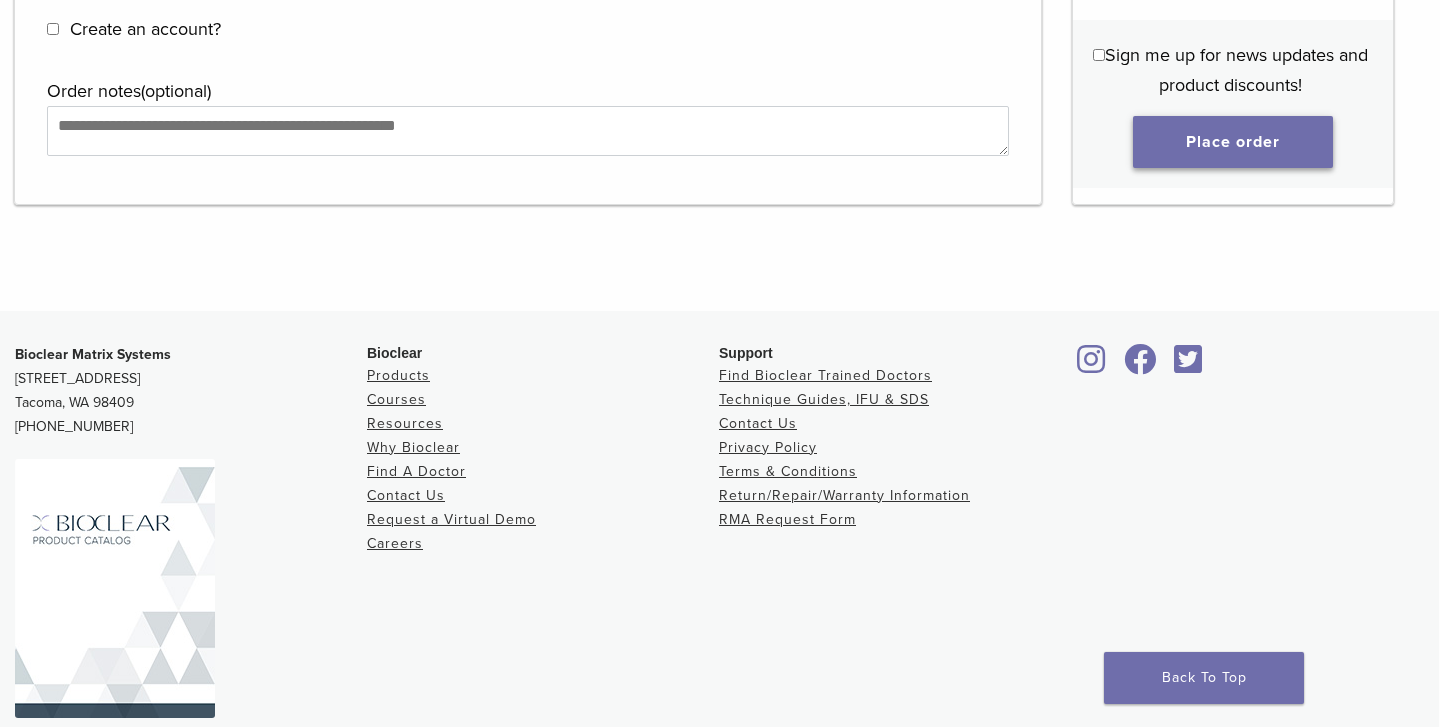 click on "Place order" at bounding box center [1233, 142] 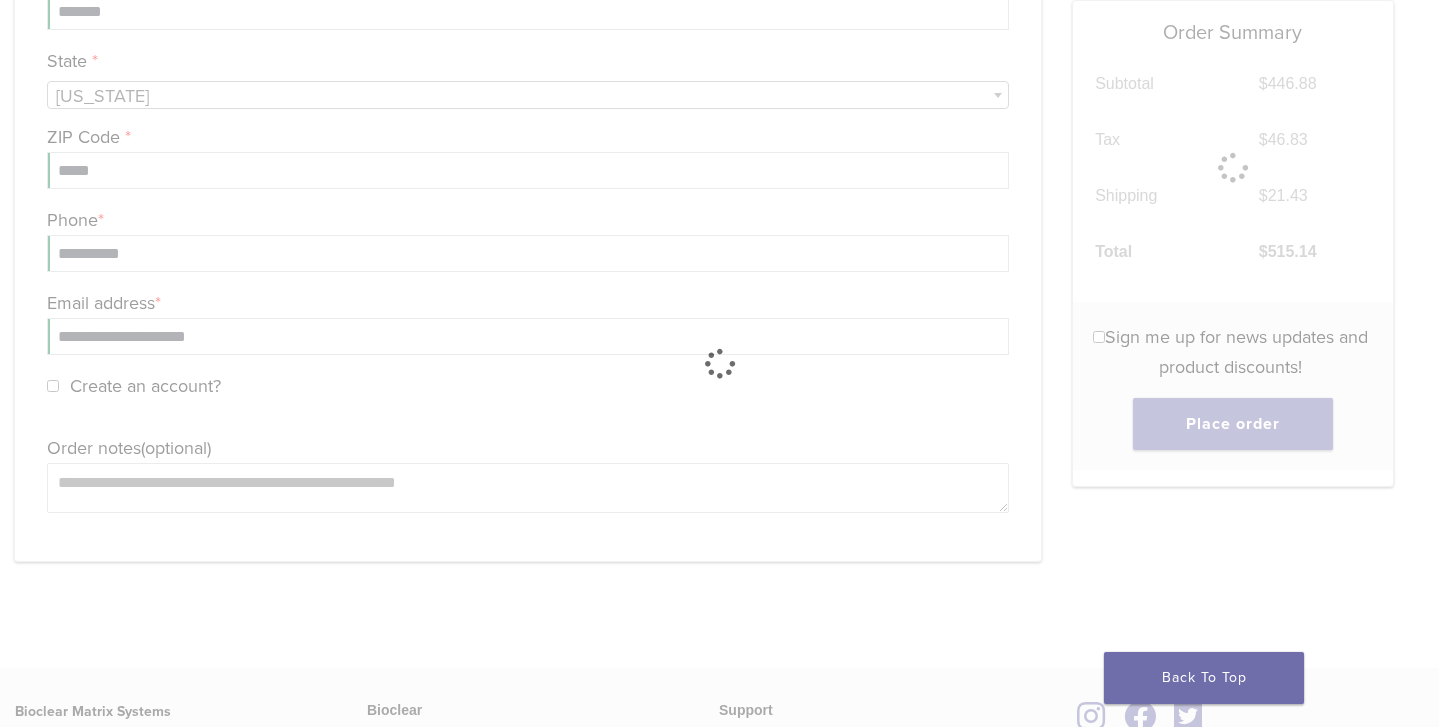 scroll, scrollTop: 2662, scrollLeft: 1, axis: both 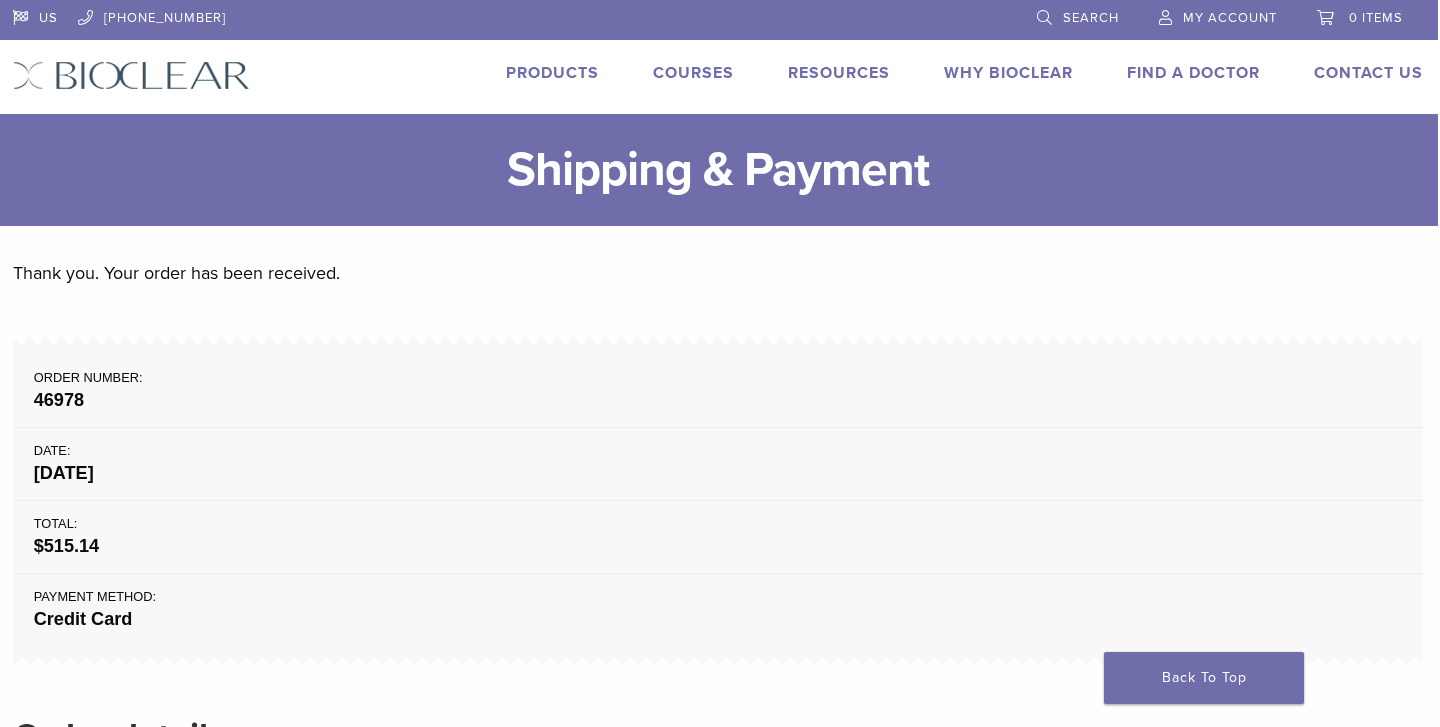 click on "Courses" at bounding box center [693, 73] 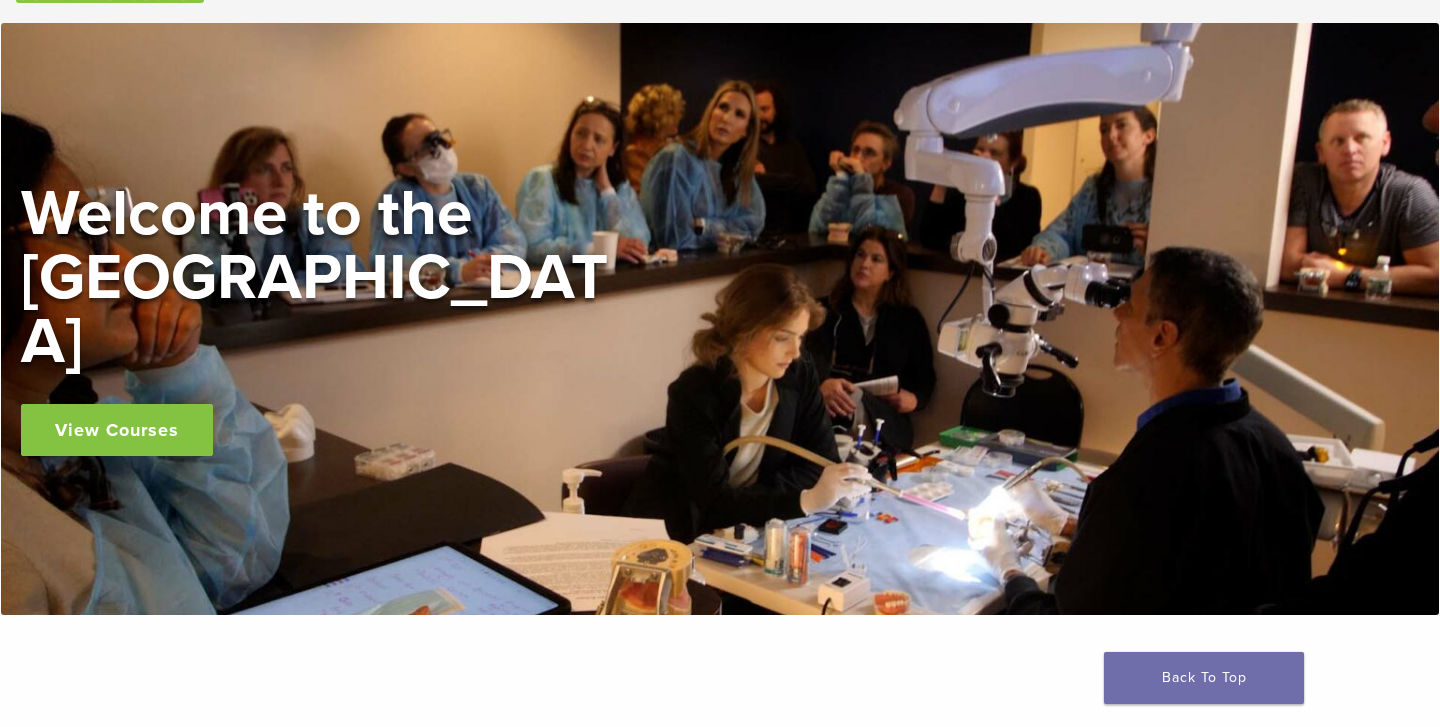 scroll, scrollTop: 78, scrollLeft: 0, axis: vertical 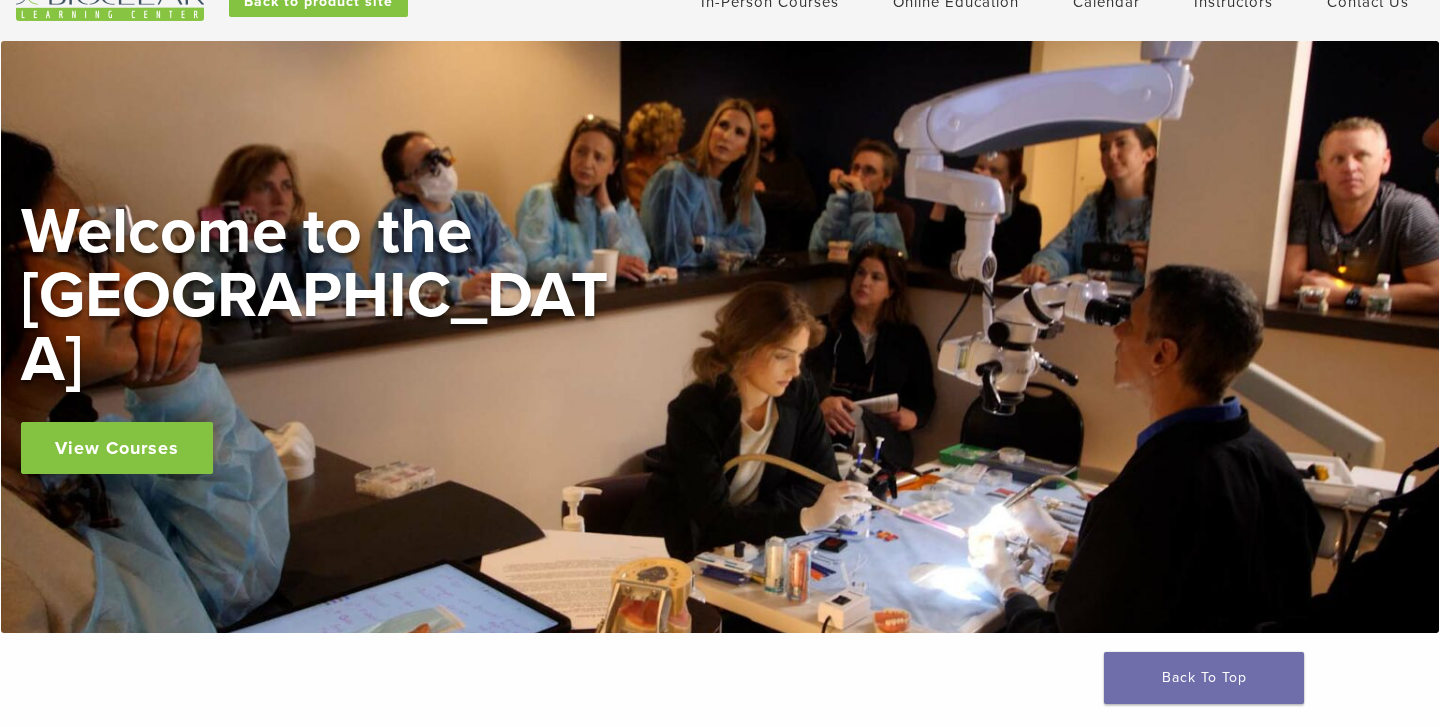 click on "View Courses" at bounding box center [117, 448] 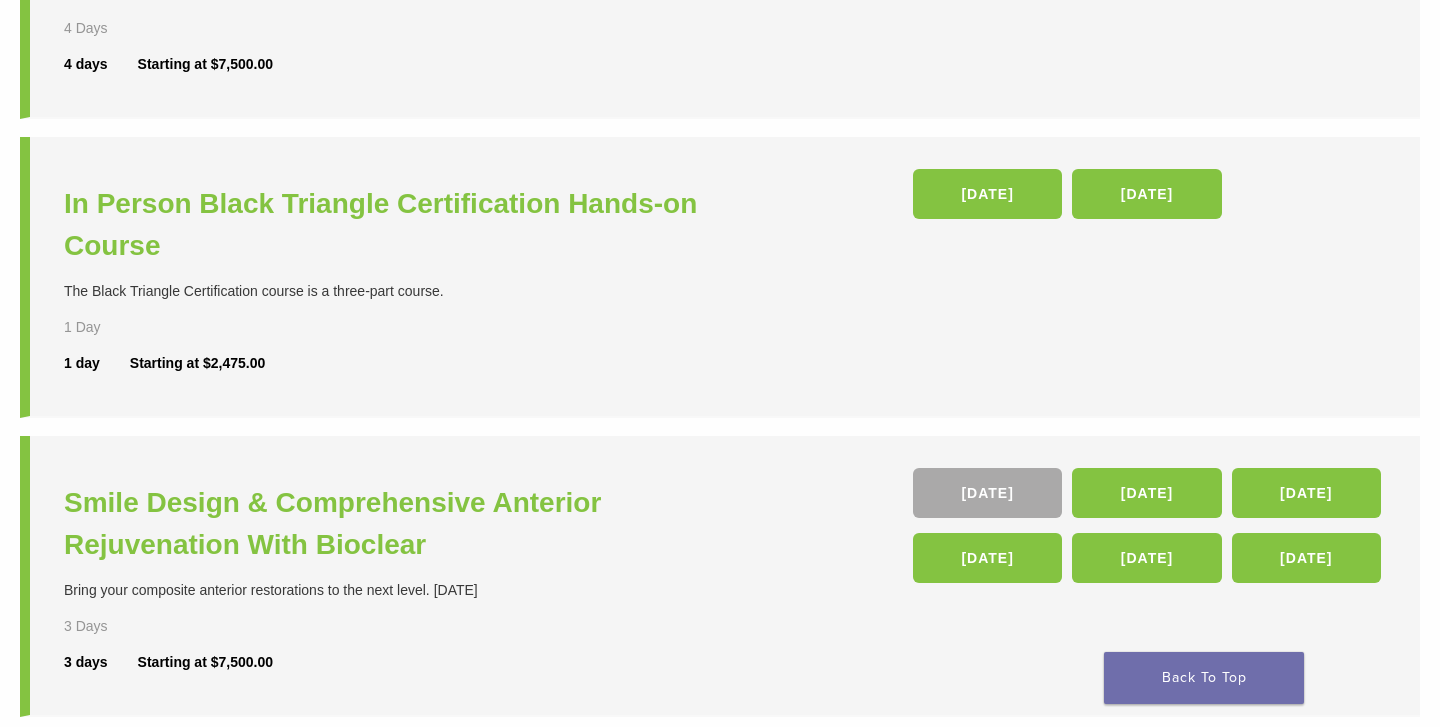scroll, scrollTop: 579, scrollLeft: 0, axis: vertical 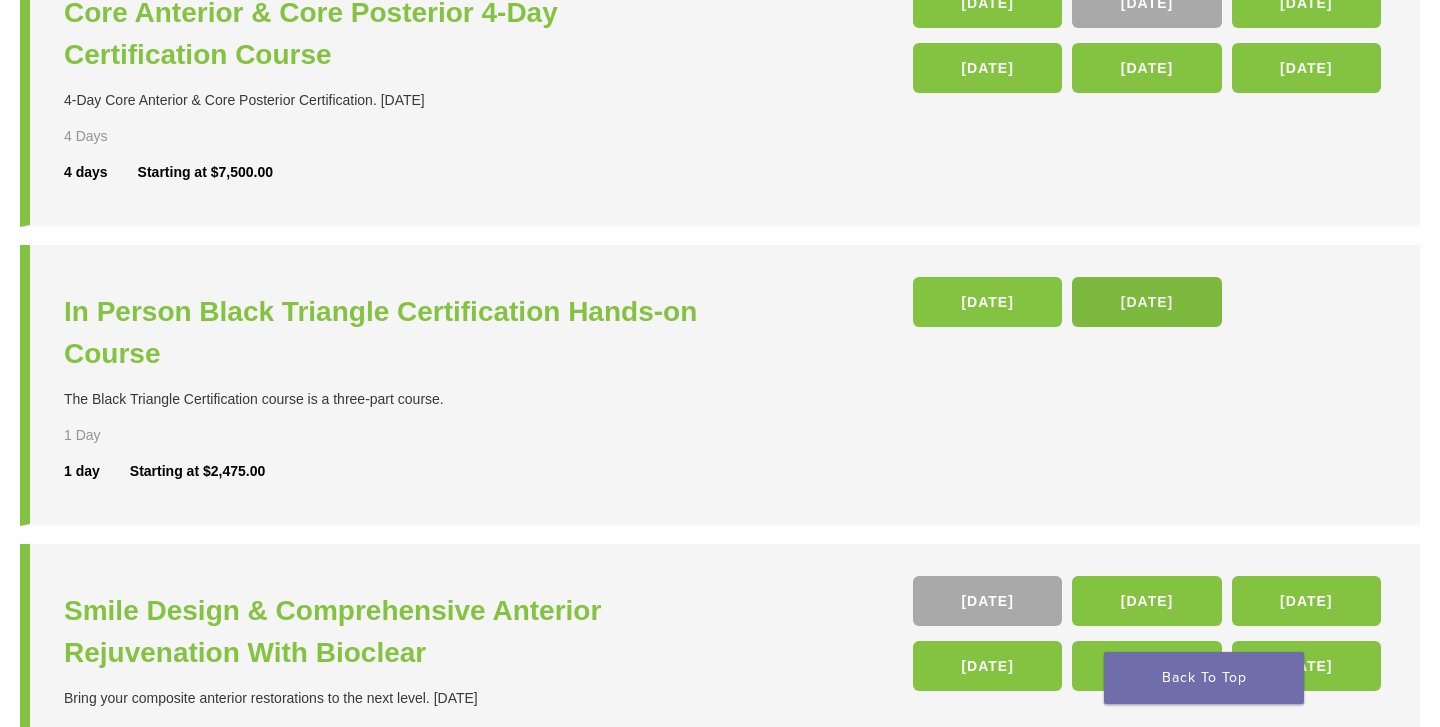 click on "[DATE]" at bounding box center [1146, 302] 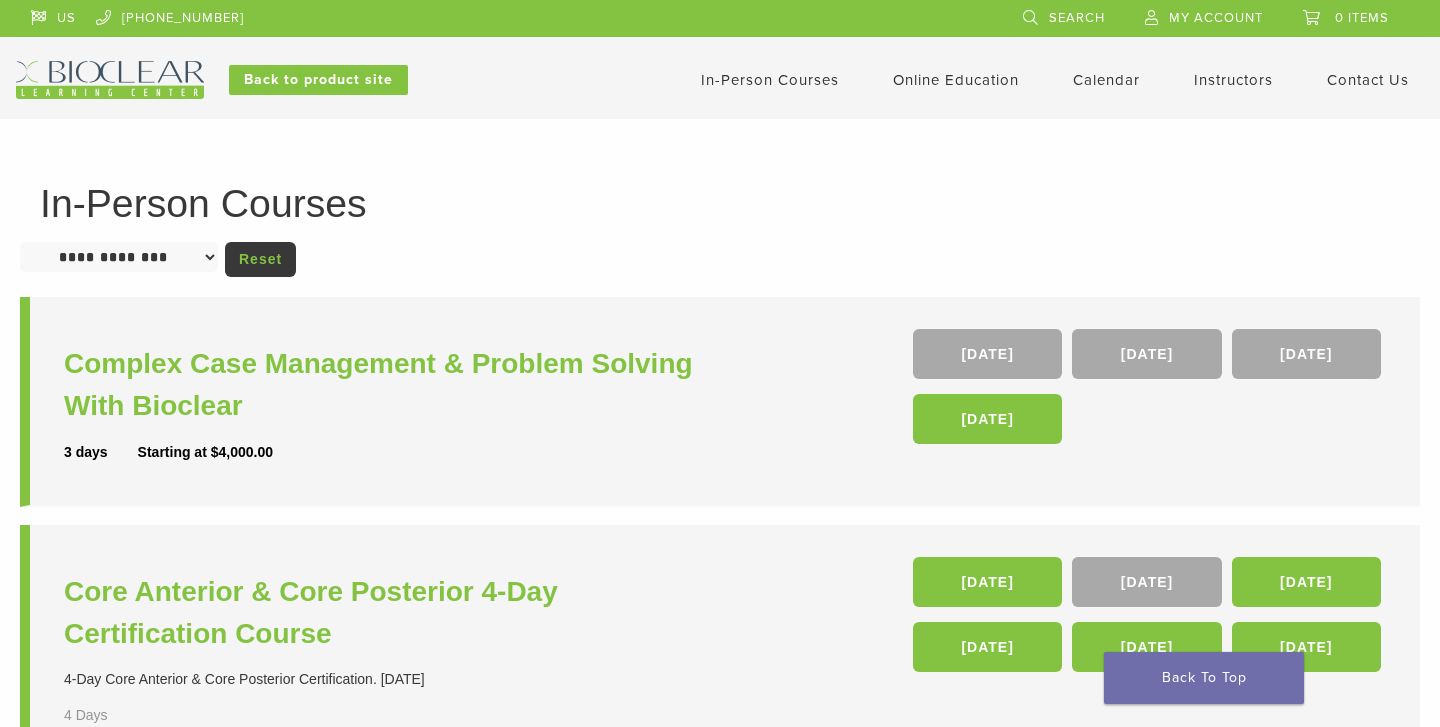 scroll, scrollTop: 579, scrollLeft: 0, axis: vertical 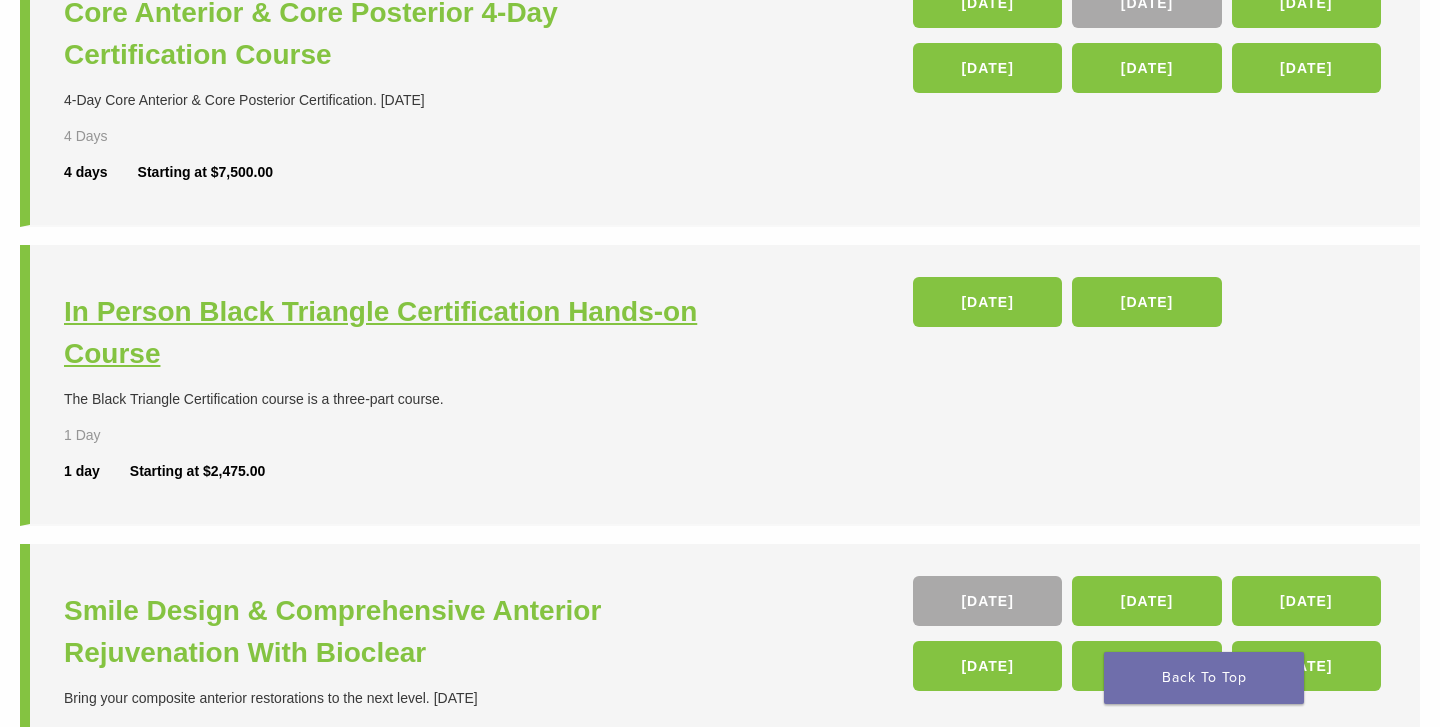 click on "In Person Black Triangle Certification Hands-on Course" at bounding box center [394, 333] 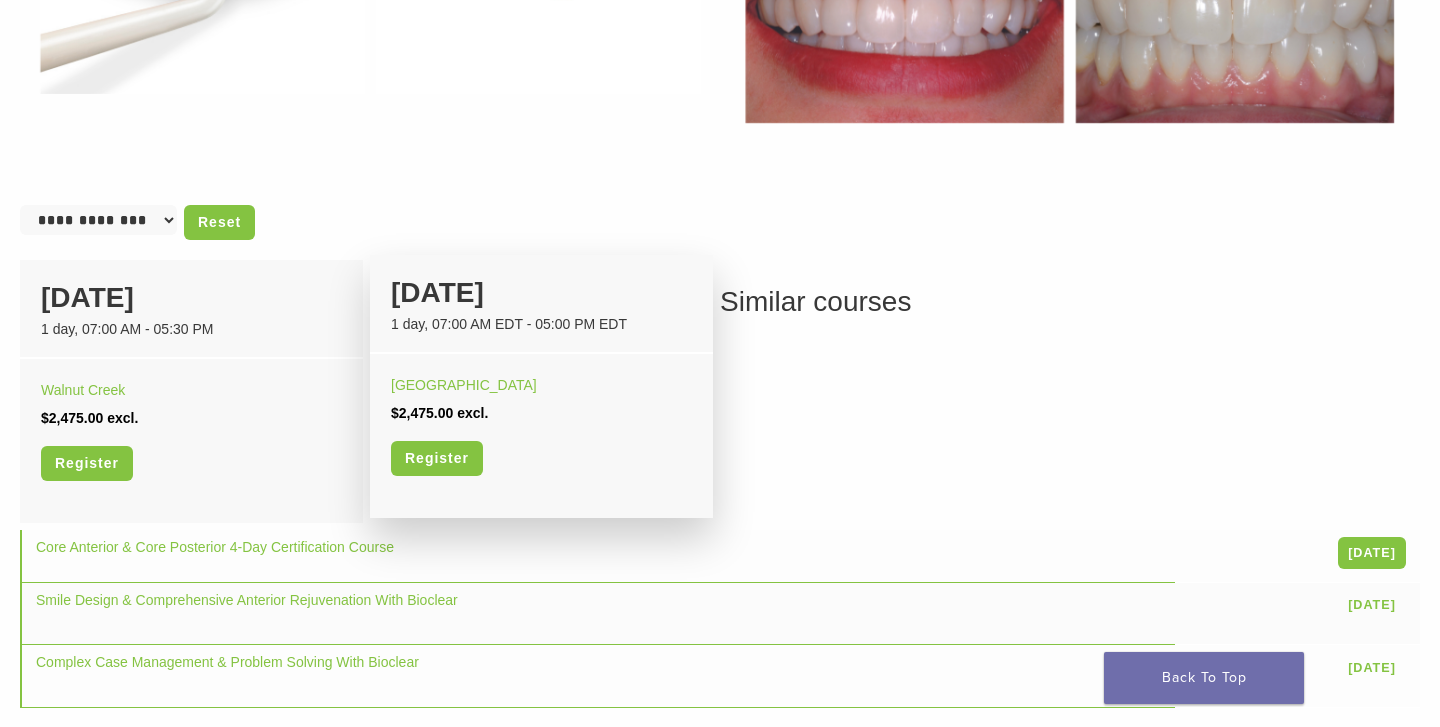 scroll, scrollTop: 1197, scrollLeft: 0, axis: vertical 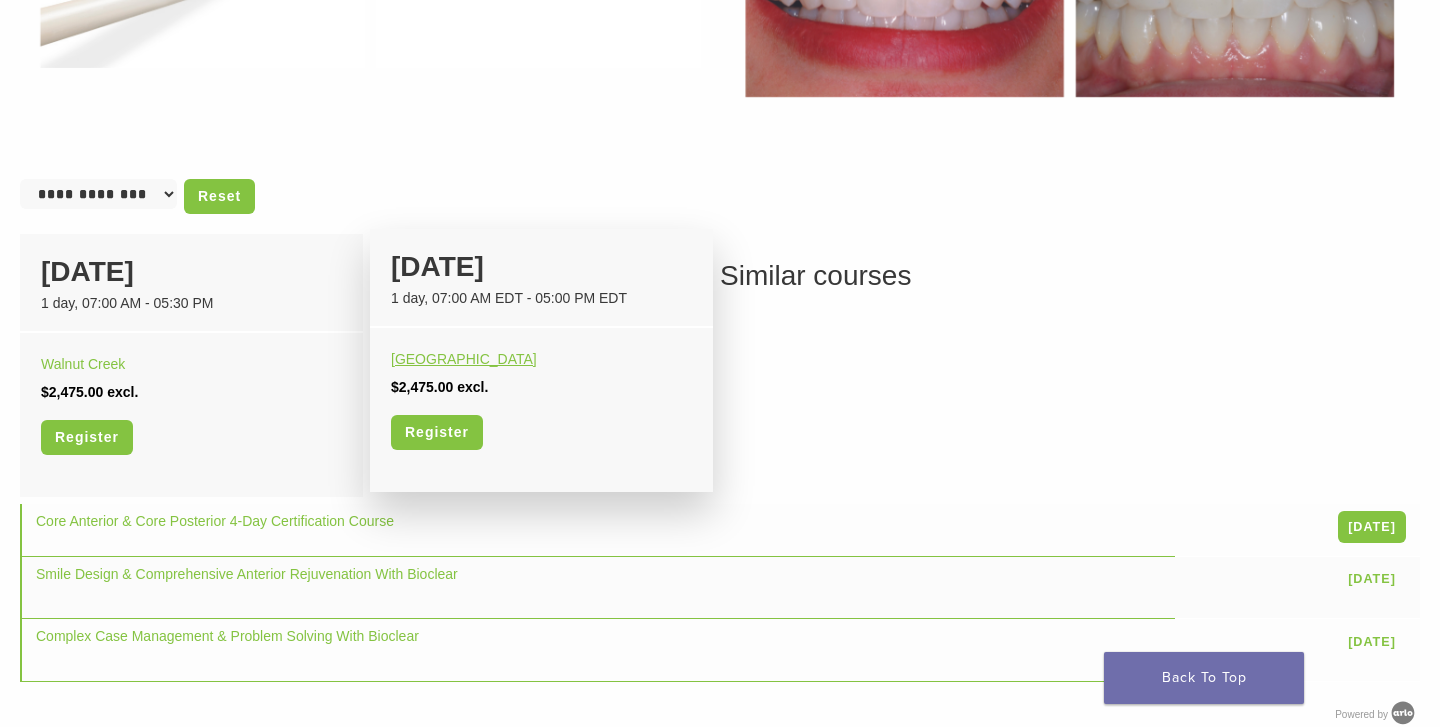 click on "[GEOGRAPHIC_DATA]" at bounding box center [464, 359] 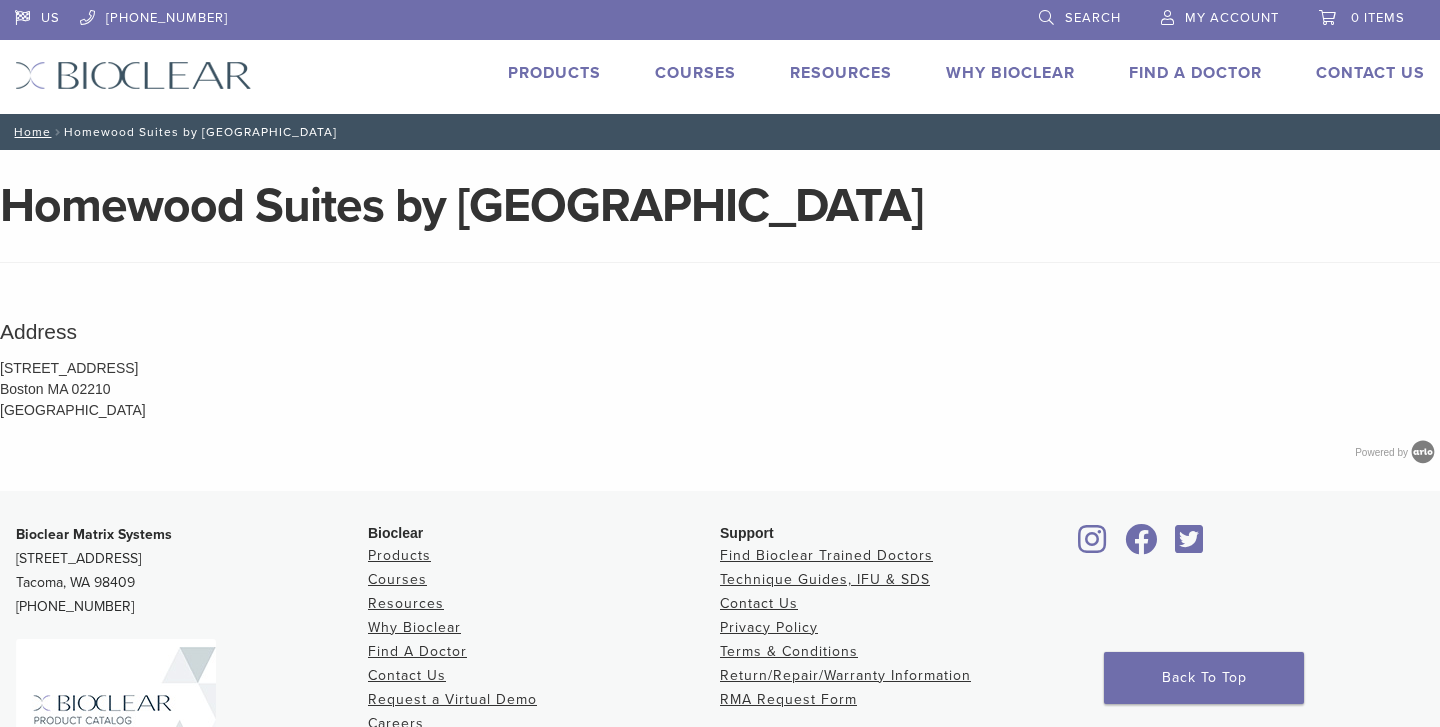 scroll, scrollTop: 0, scrollLeft: 0, axis: both 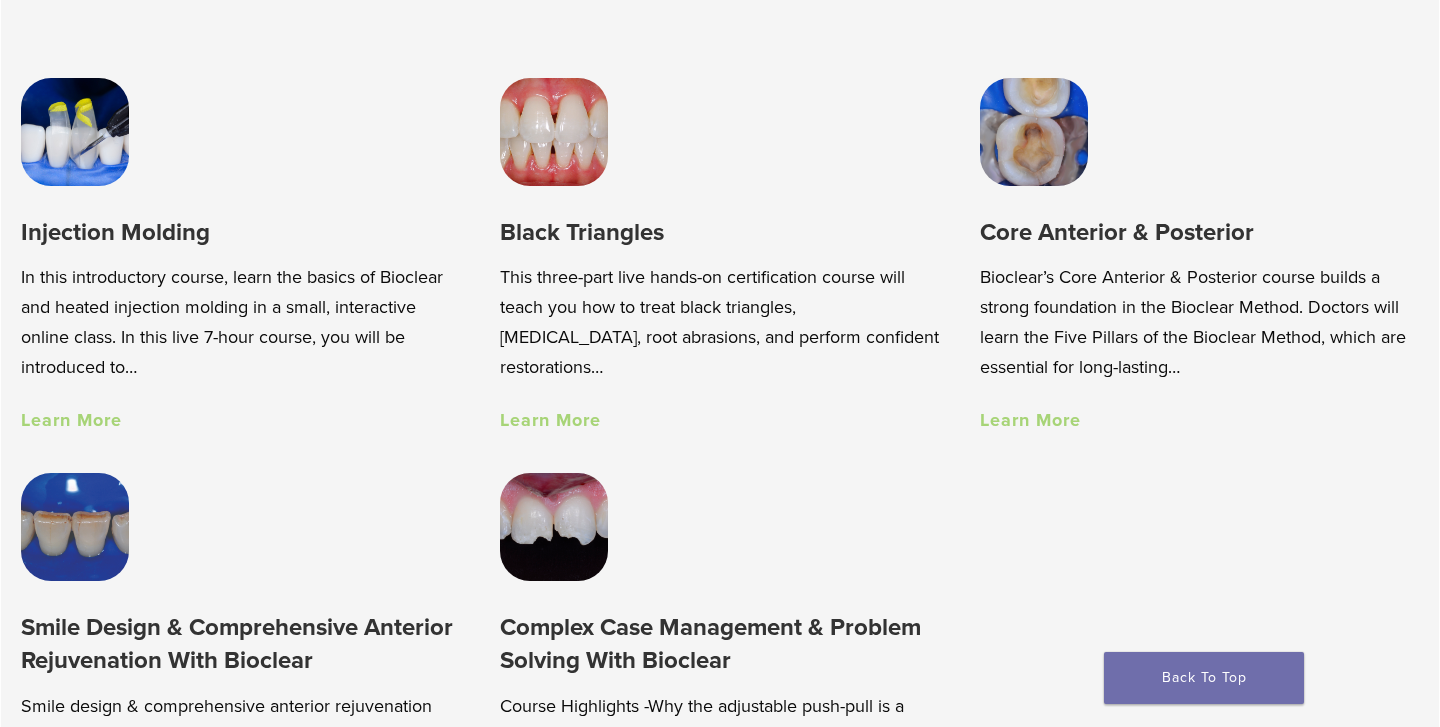 click on "Learn More" at bounding box center [71, 420] 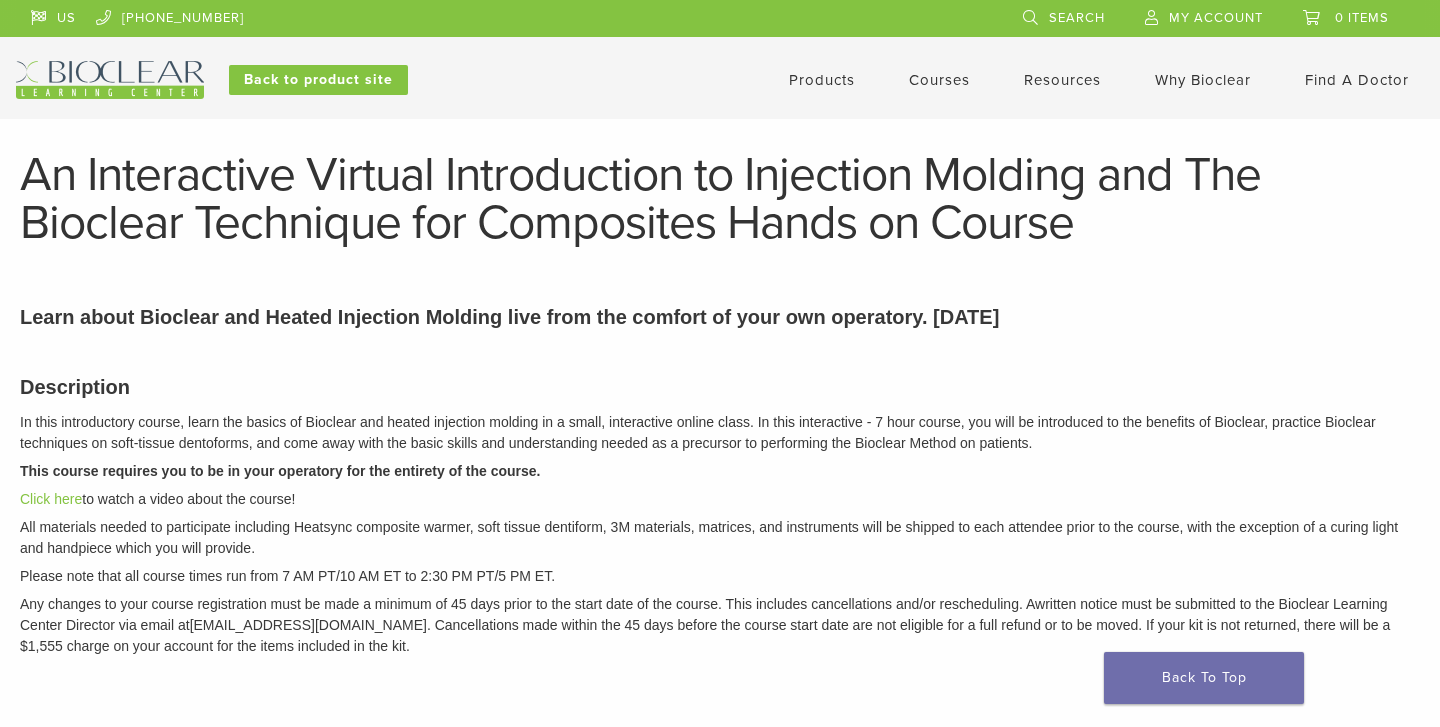 scroll, scrollTop: 0, scrollLeft: 0, axis: both 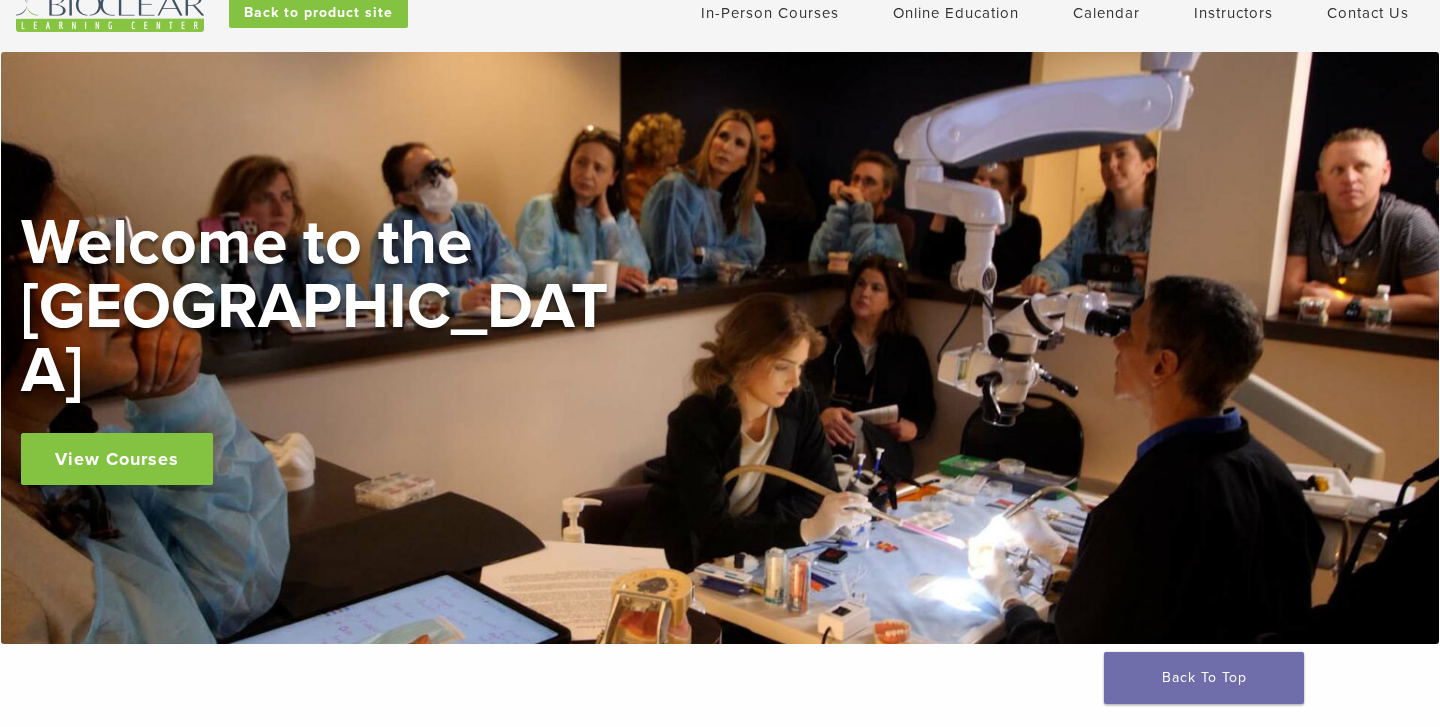 click on "In-Person Courses" at bounding box center [770, 13] 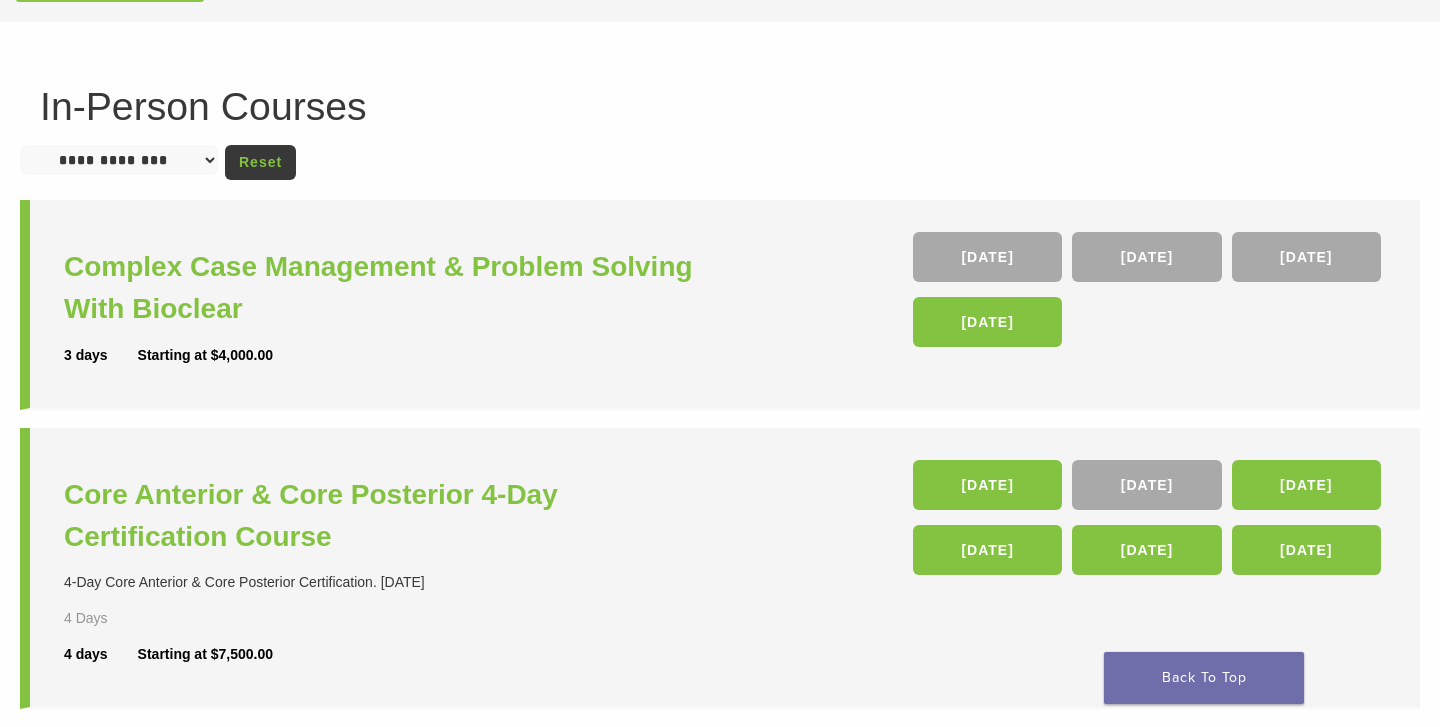 scroll, scrollTop: 99, scrollLeft: 0, axis: vertical 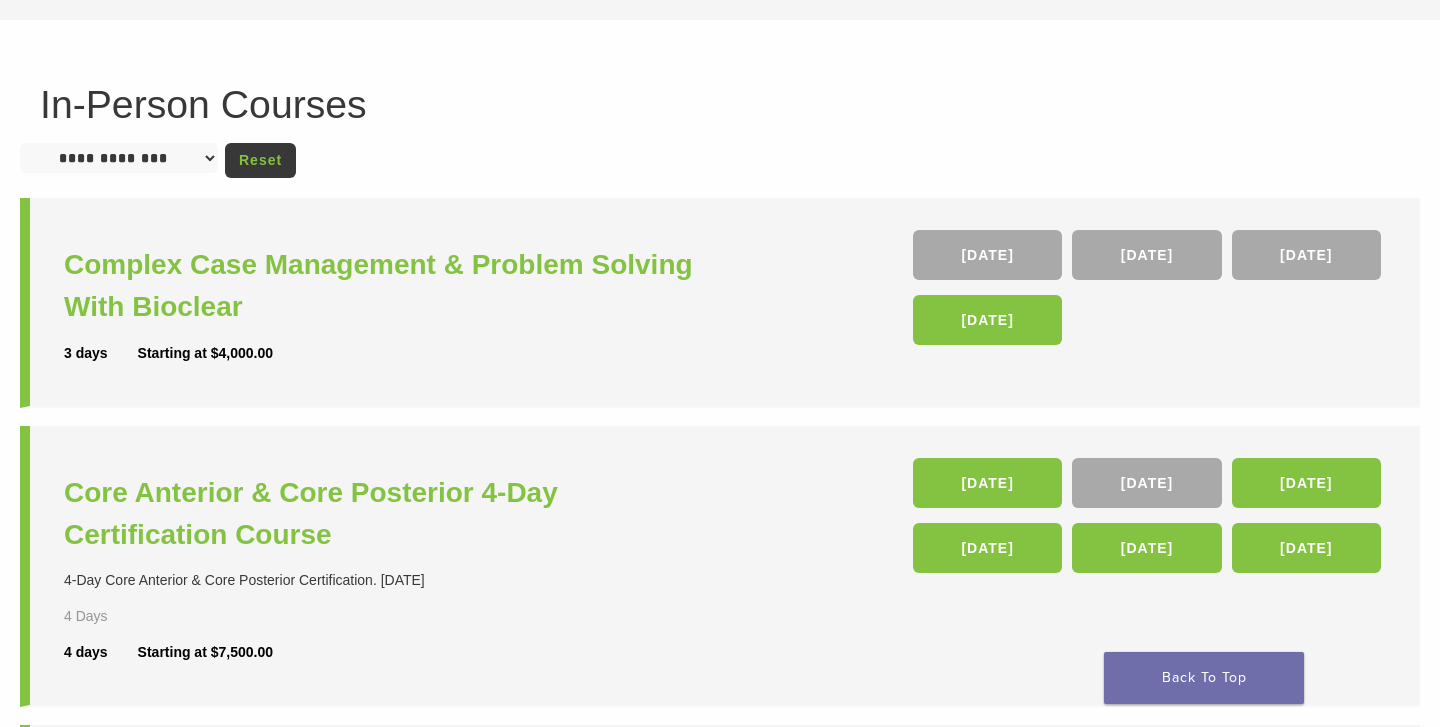 select on "**********" 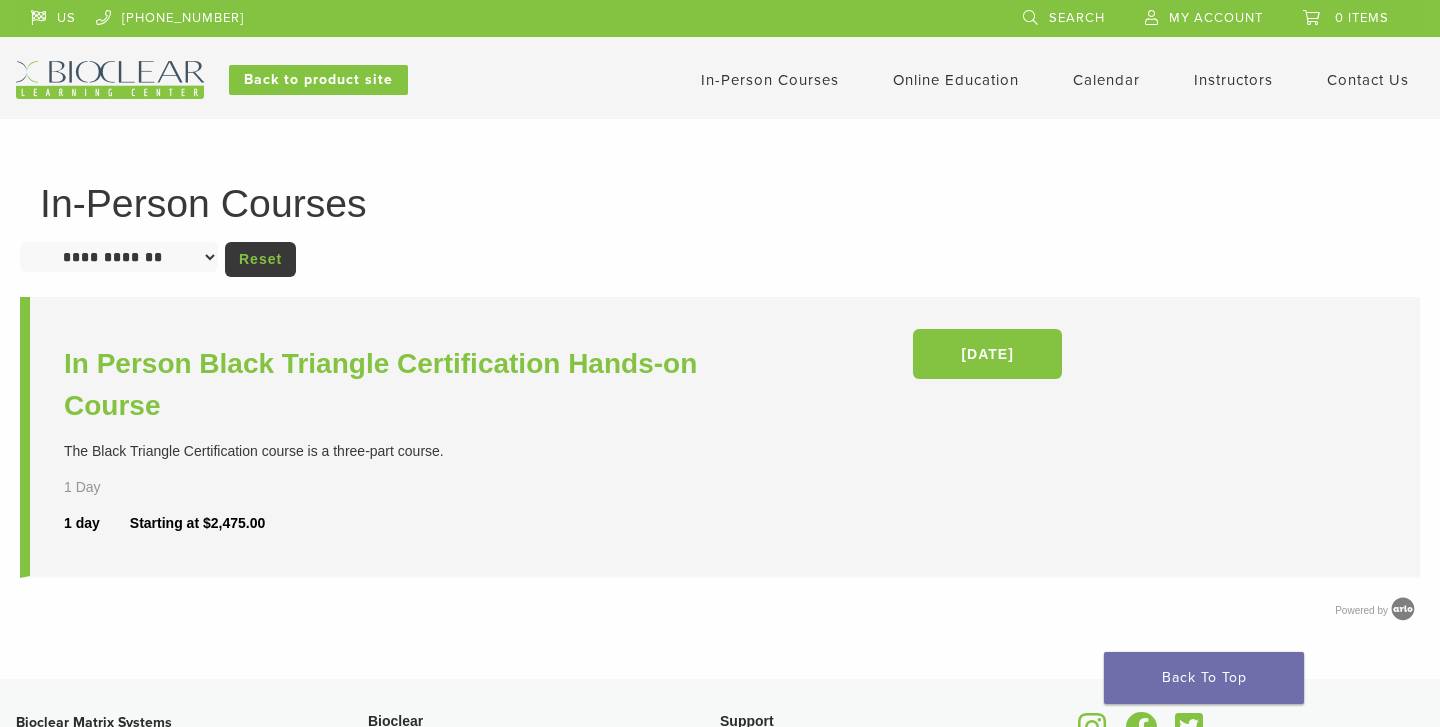 scroll, scrollTop: 0, scrollLeft: 0, axis: both 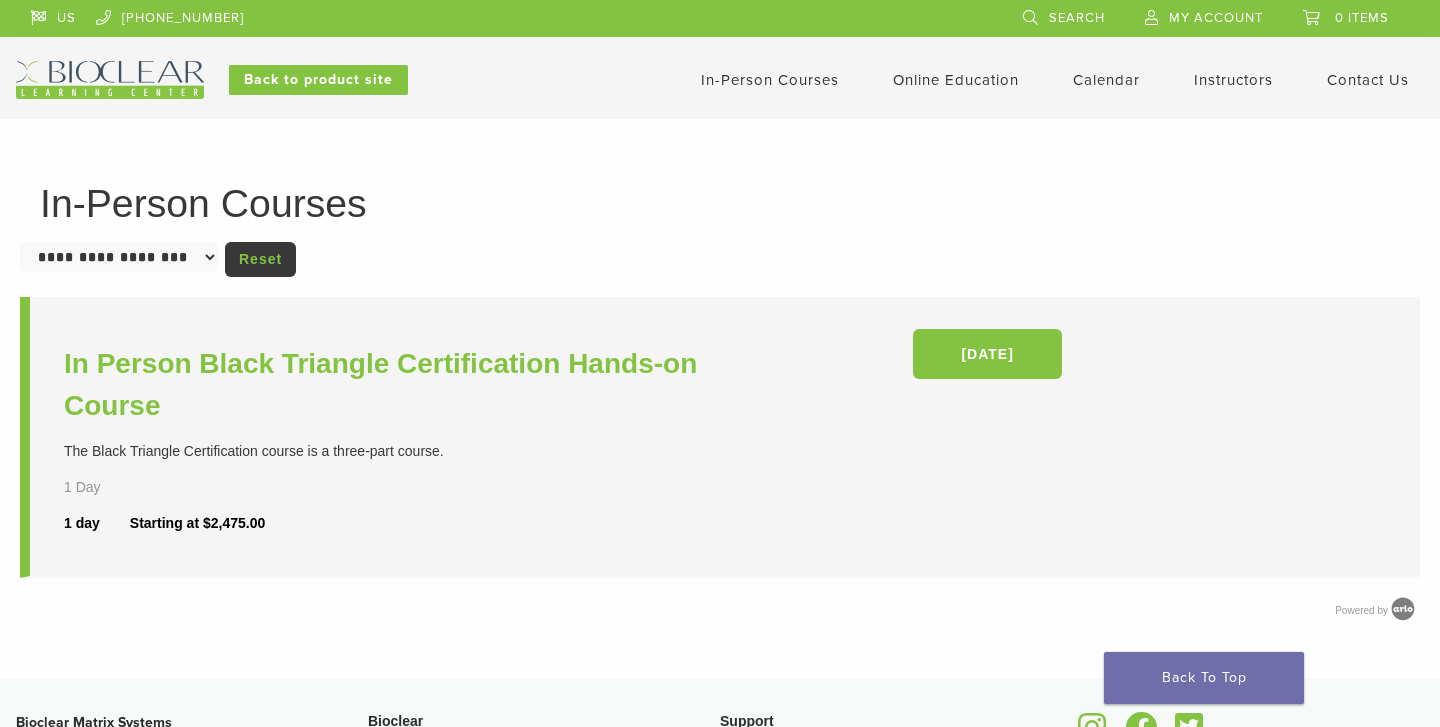 click on "Reset" at bounding box center [260, 259] 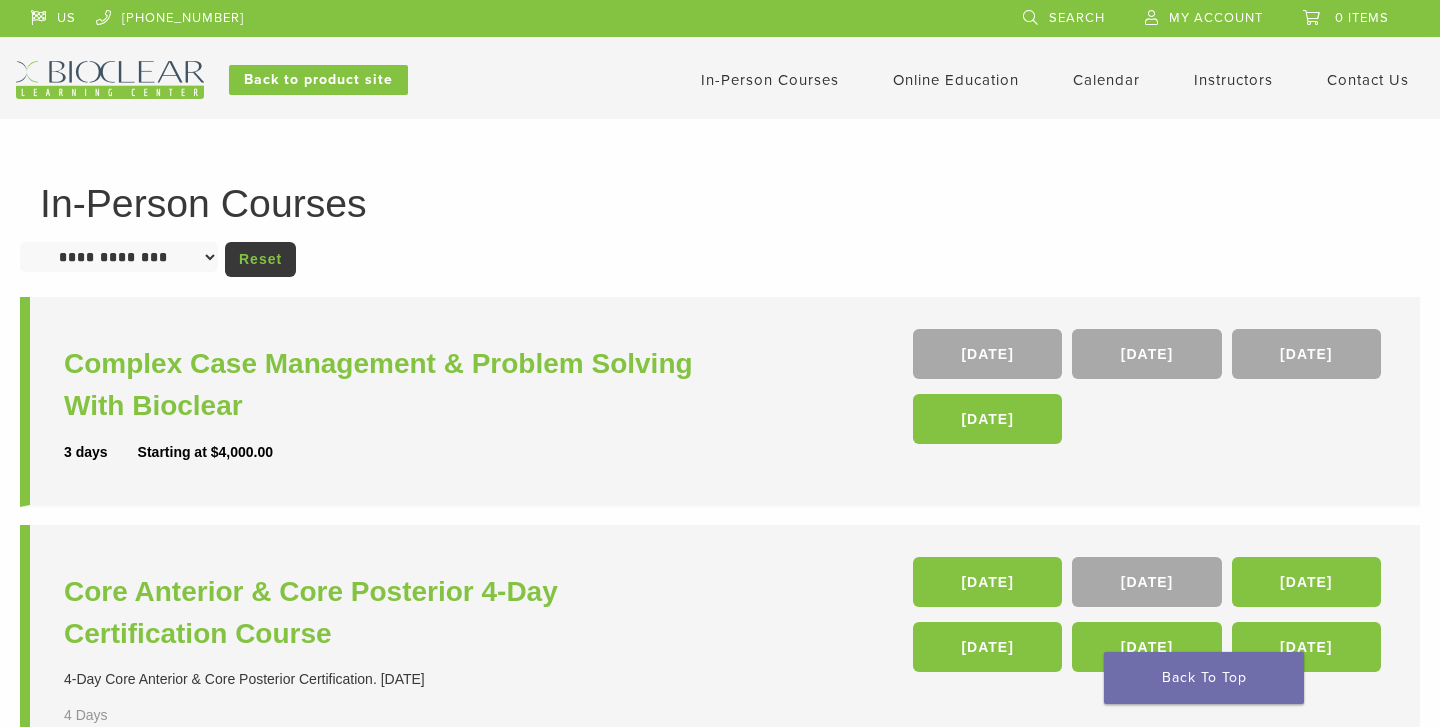 scroll, scrollTop: 0, scrollLeft: 0, axis: both 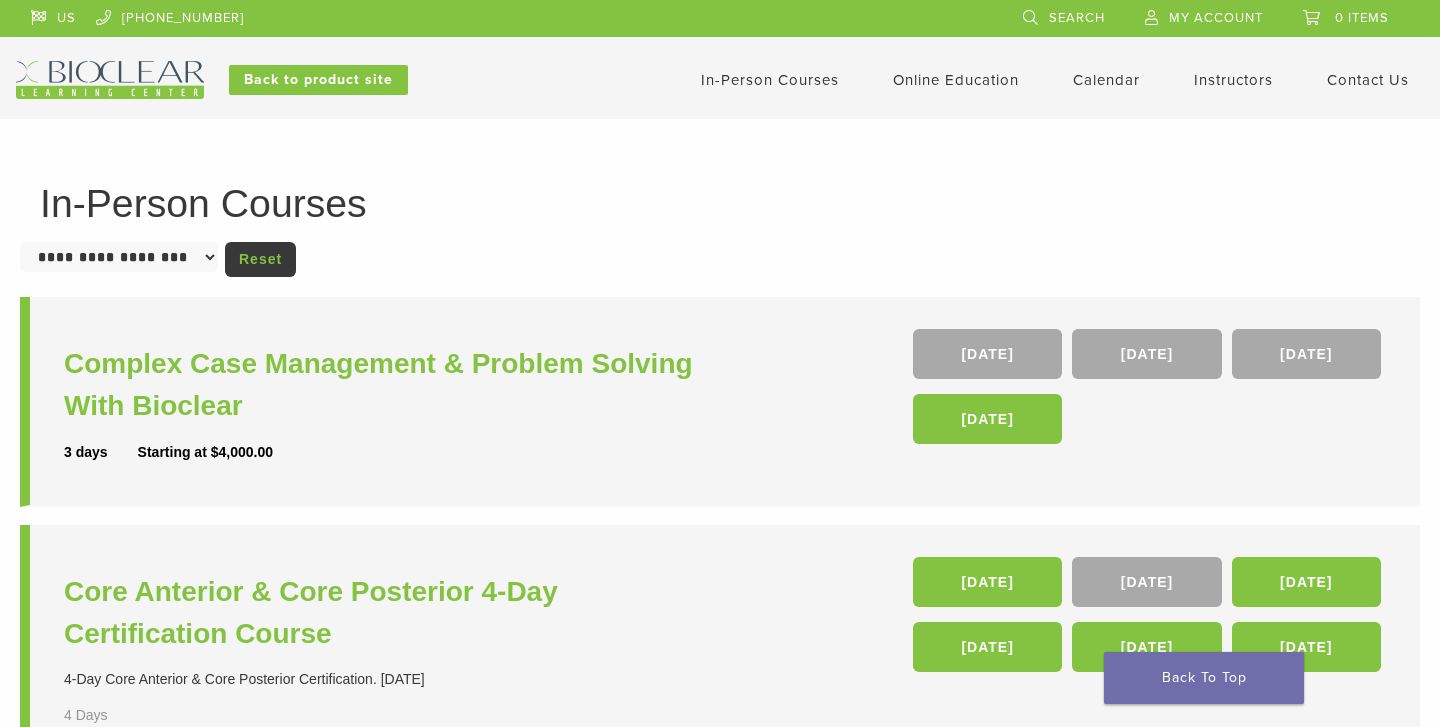 click on "Reset" at bounding box center (260, 259) 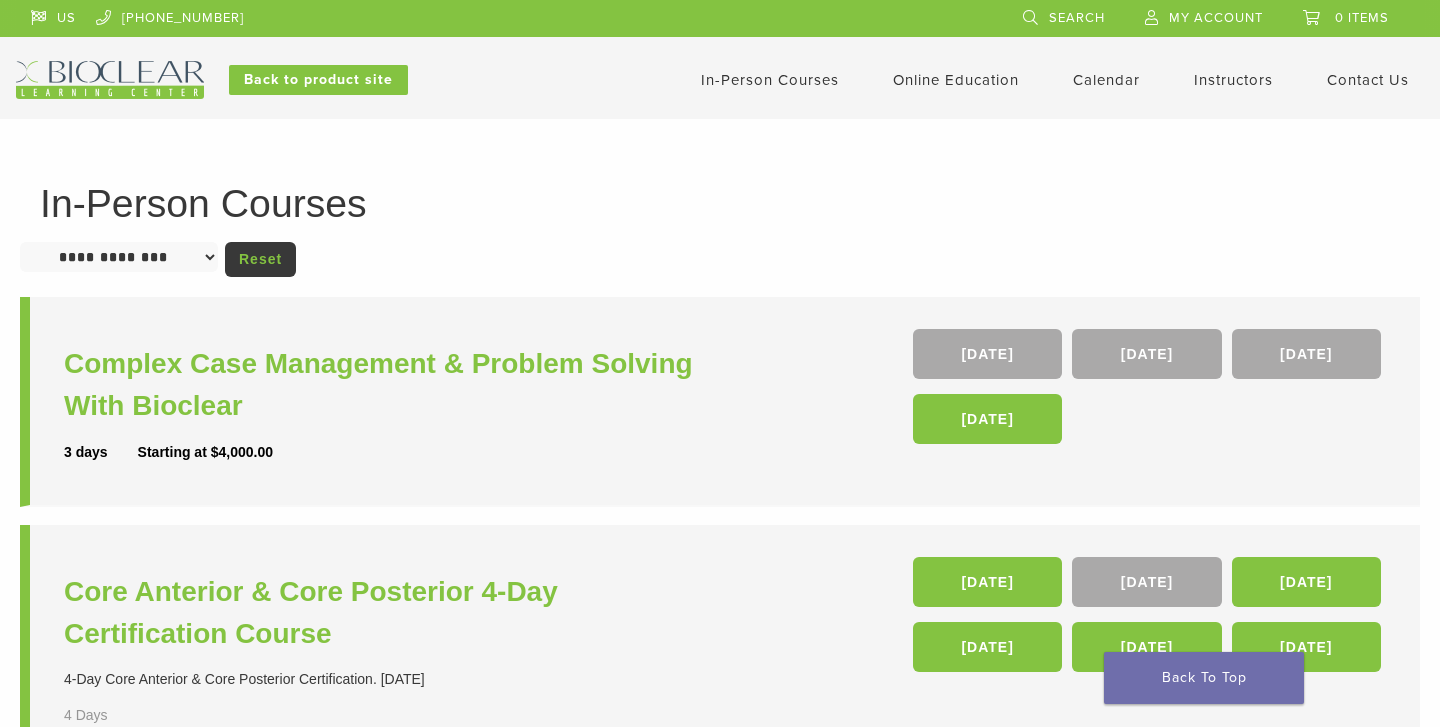 scroll, scrollTop: 0, scrollLeft: 0, axis: both 